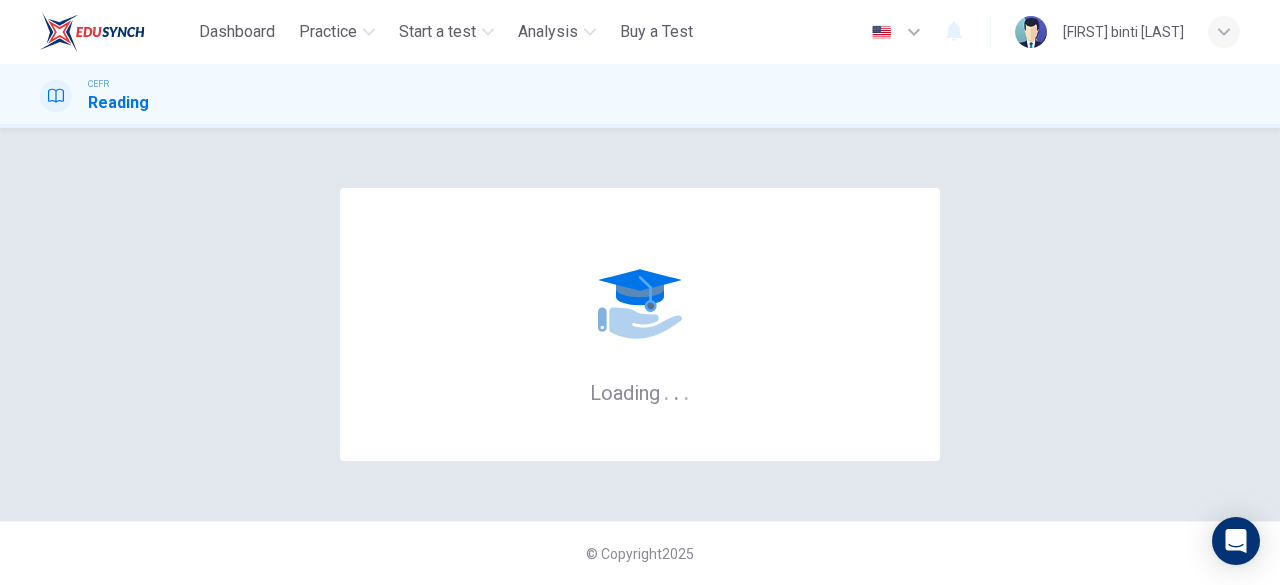 scroll, scrollTop: 0, scrollLeft: 0, axis: both 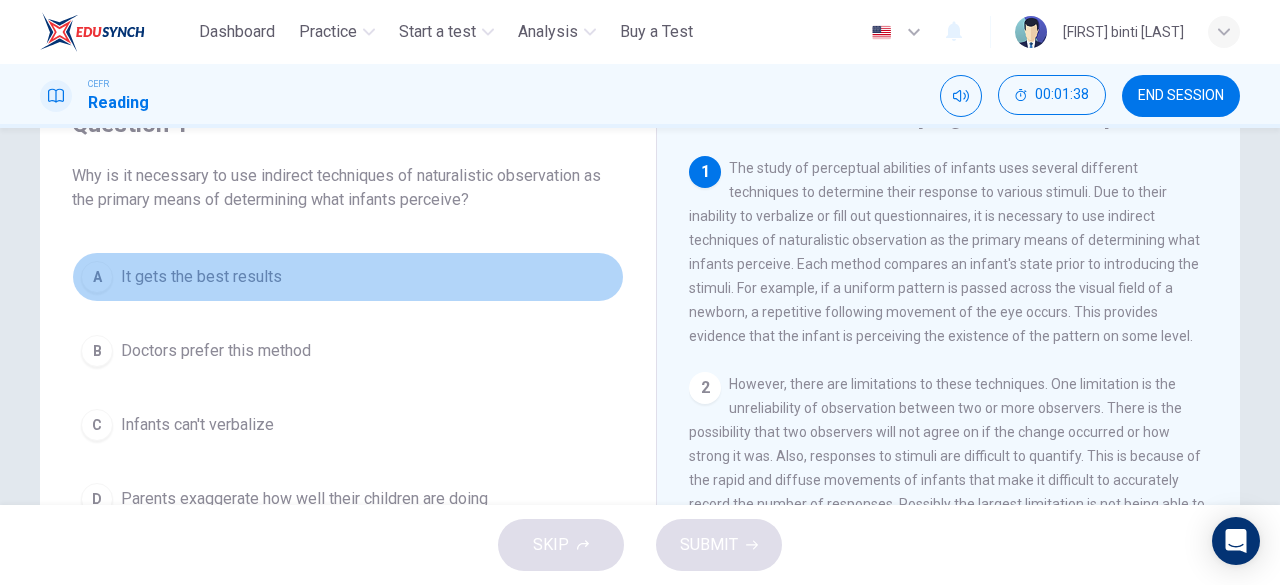 click on "It gets the best results" at bounding box center [201, 277] 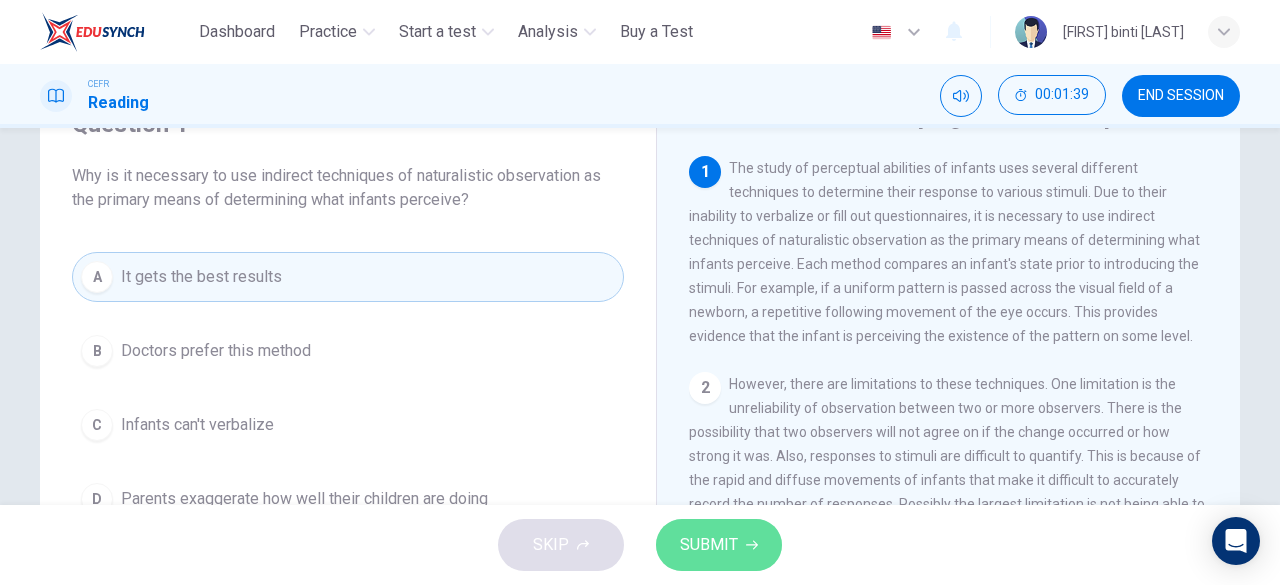 click on "SUBMIT" at bounding box center (709, 545) 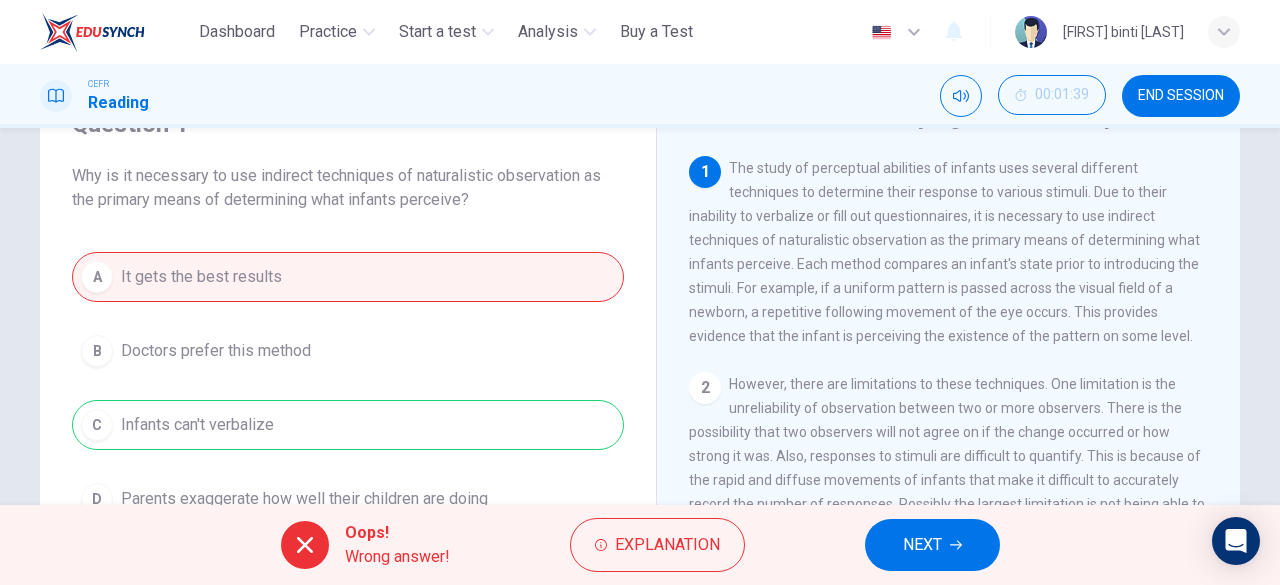 scroll, scrollTop: 200, scrollLeft: 0, axis: vertical 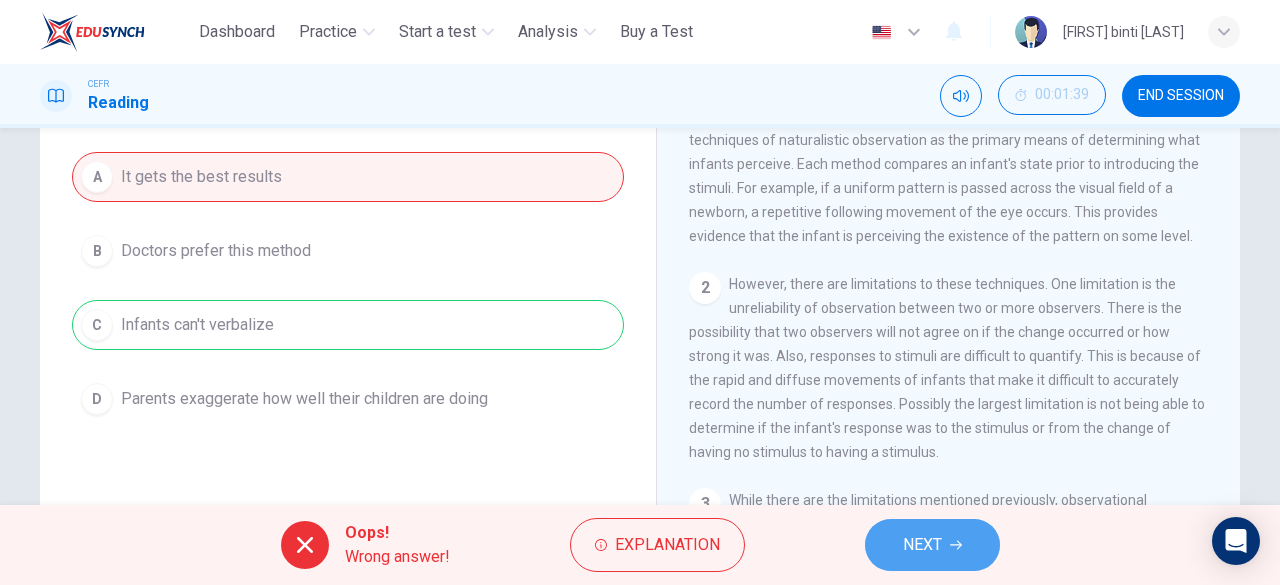 click on "NEXT" at bounding box center [932, 545] 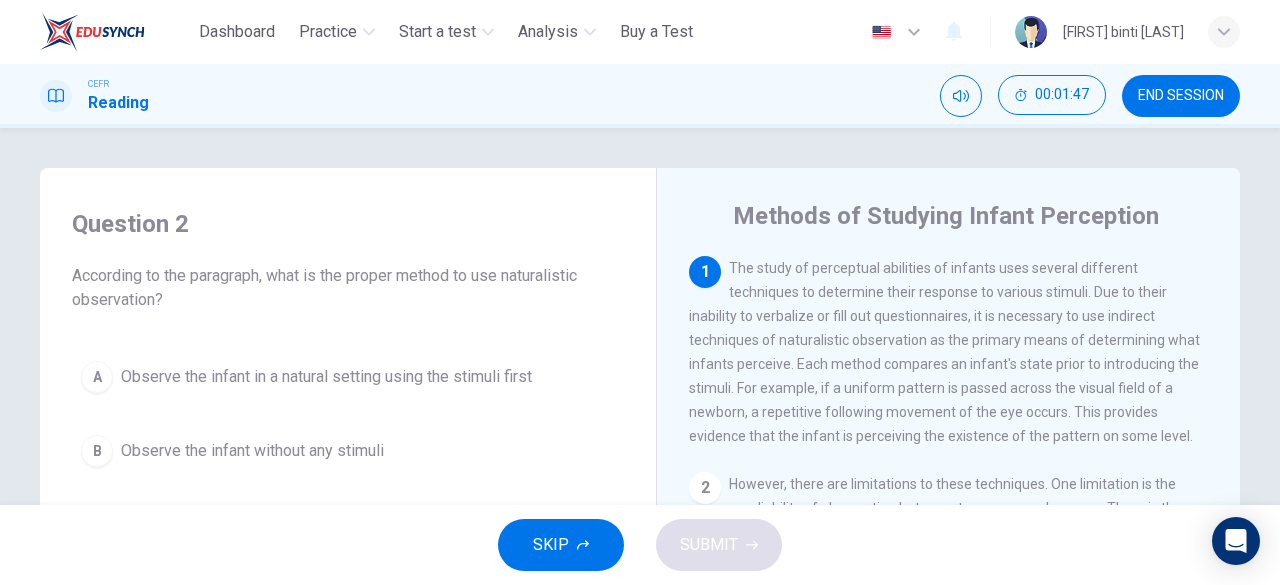 scroll, scrollTop: 100, scrollLeft: 0, axis: vertical 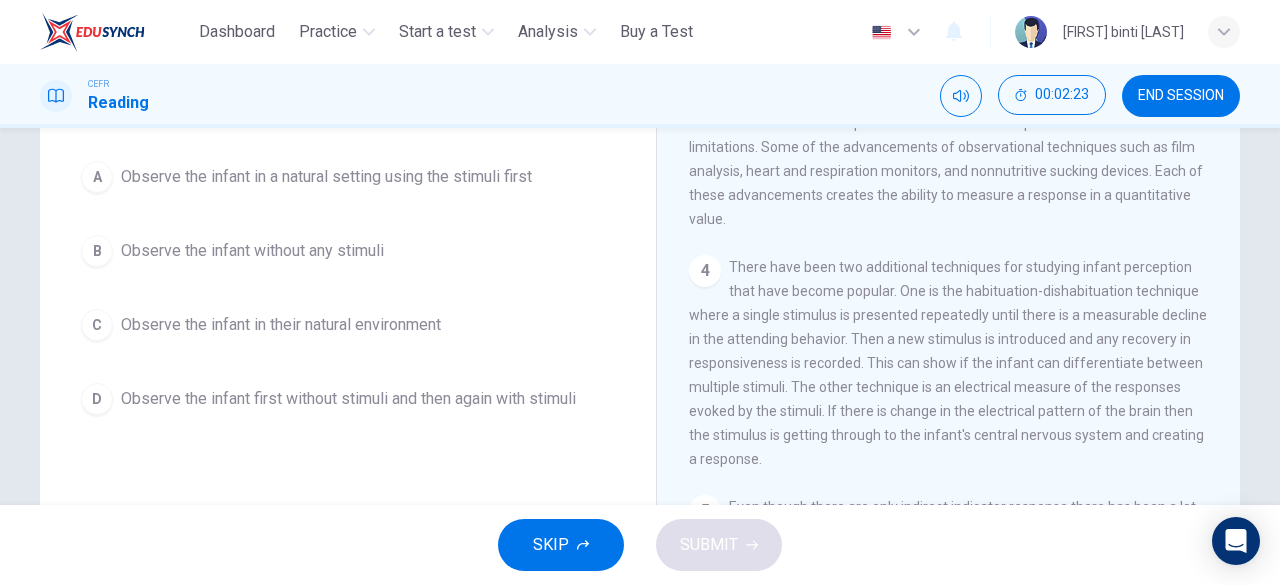 click on "Observe the infant in their natural environment" at bounding box center [326, 177] 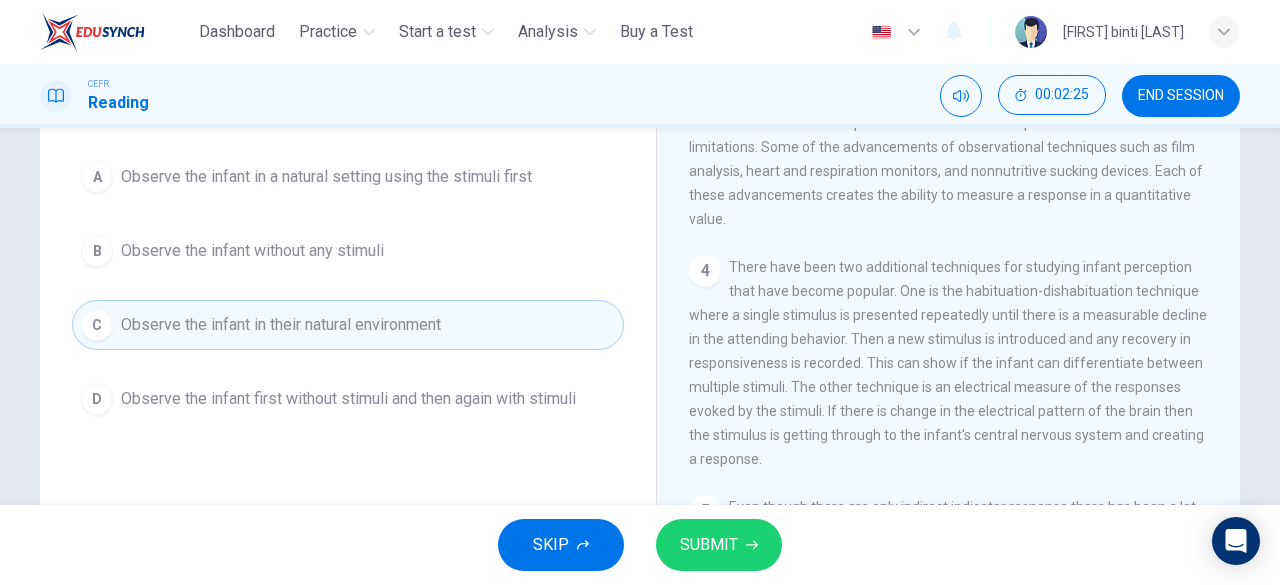 click on "SUBMIT" at bounding box center [709, 545] 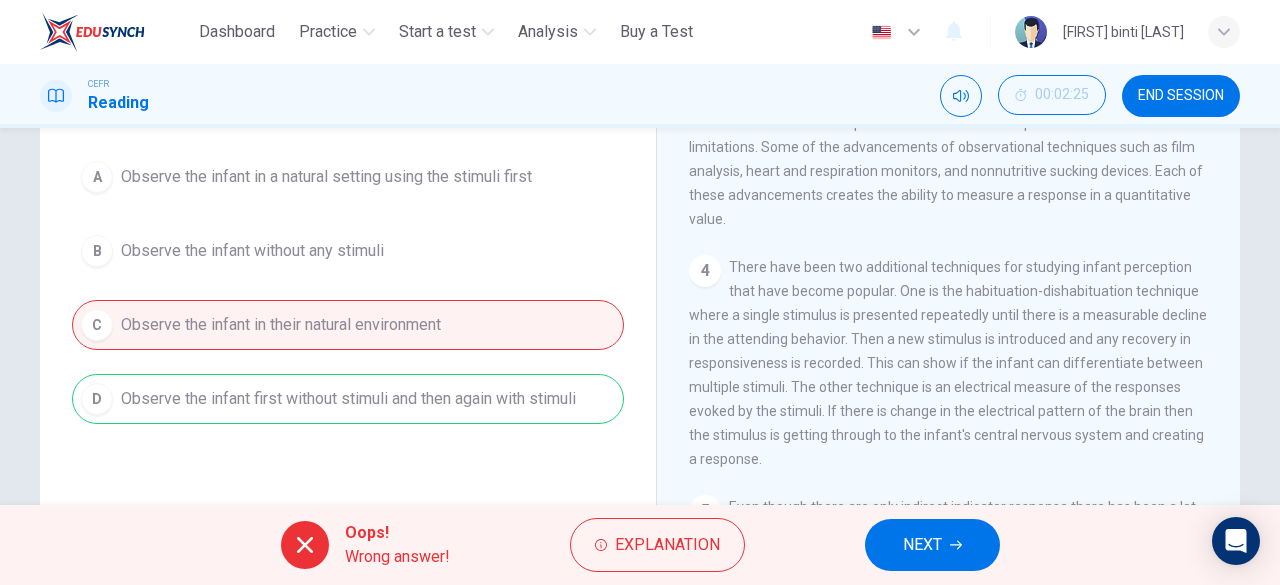 click on "NEXT" at bounding box center [932, 545] 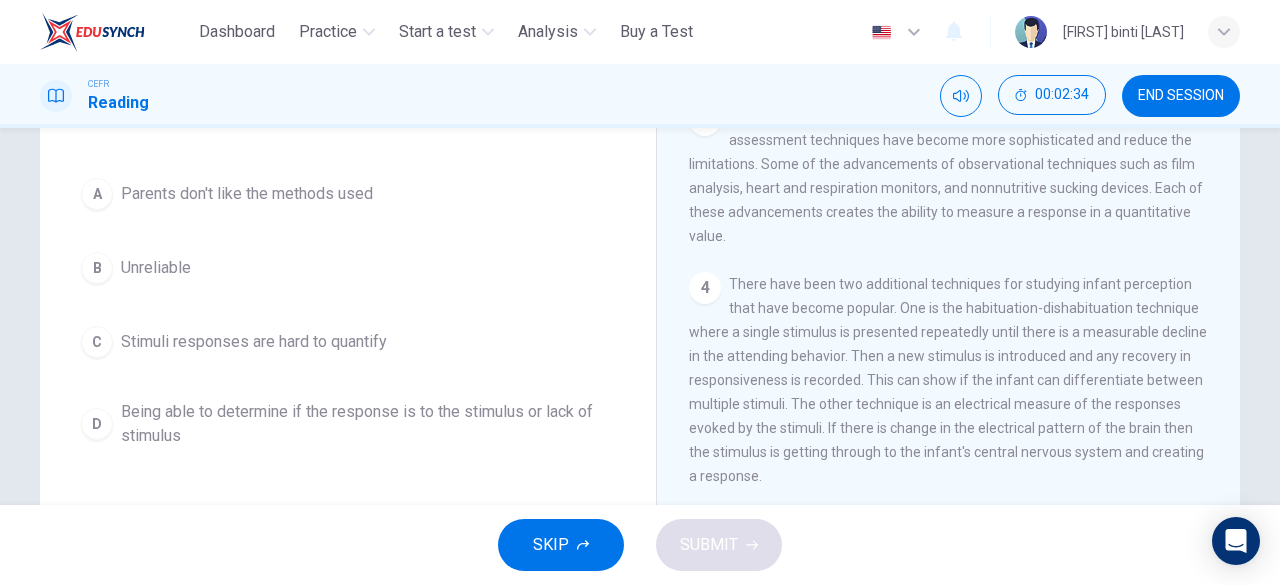 scroll, scrollTop: 0, scrollLeft: 0, axis: both 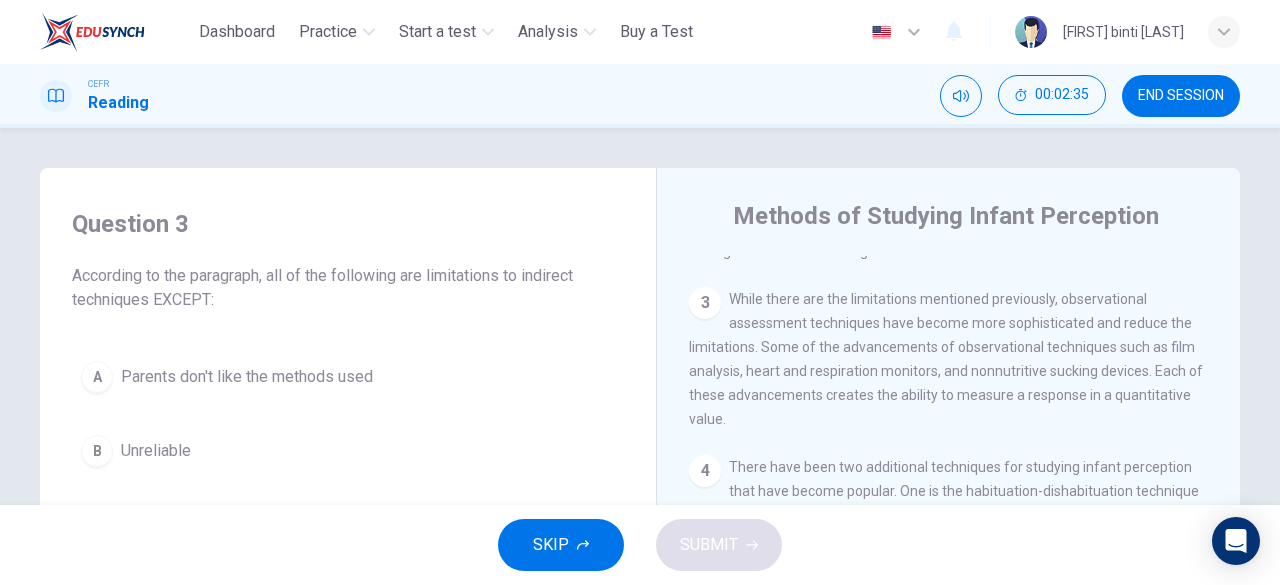 click on "END SESSION" at bounding box center (1181, 96) 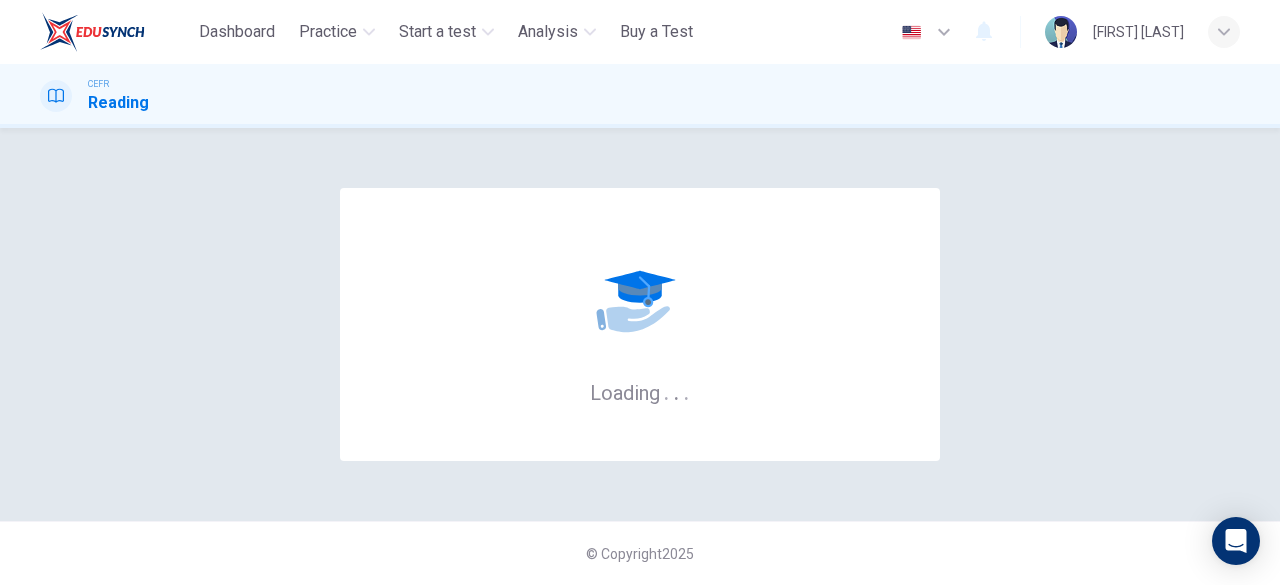 scroll, scrollTop: 0, scrollLeft: 0, axis: both 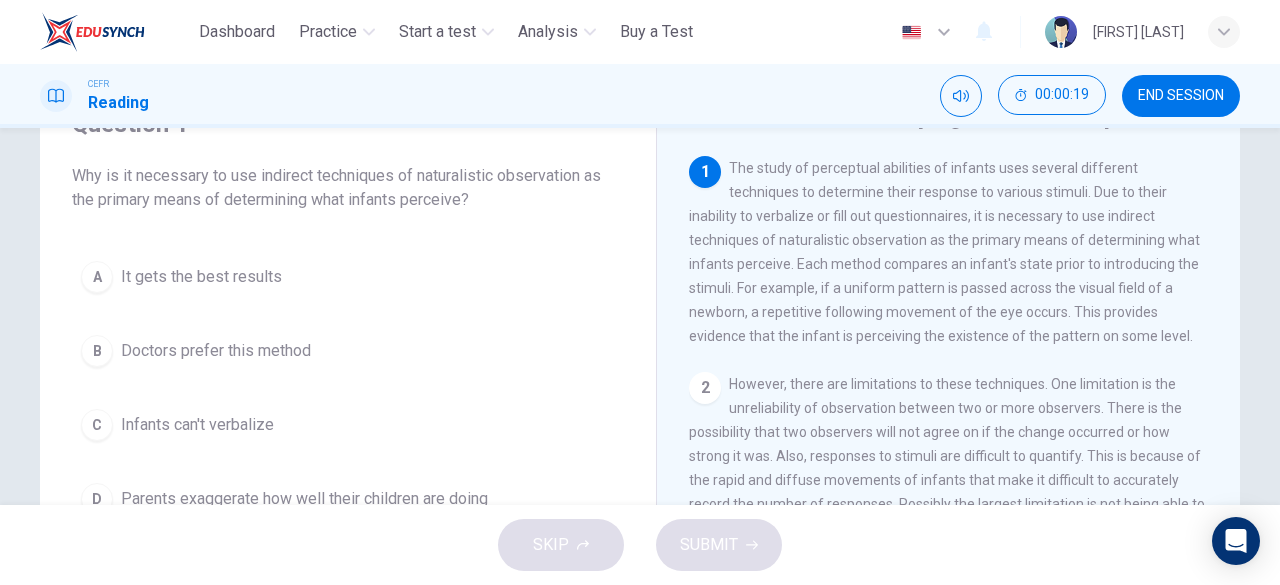 click on "Infants can't verbalize" at bounding box center (201, 277) 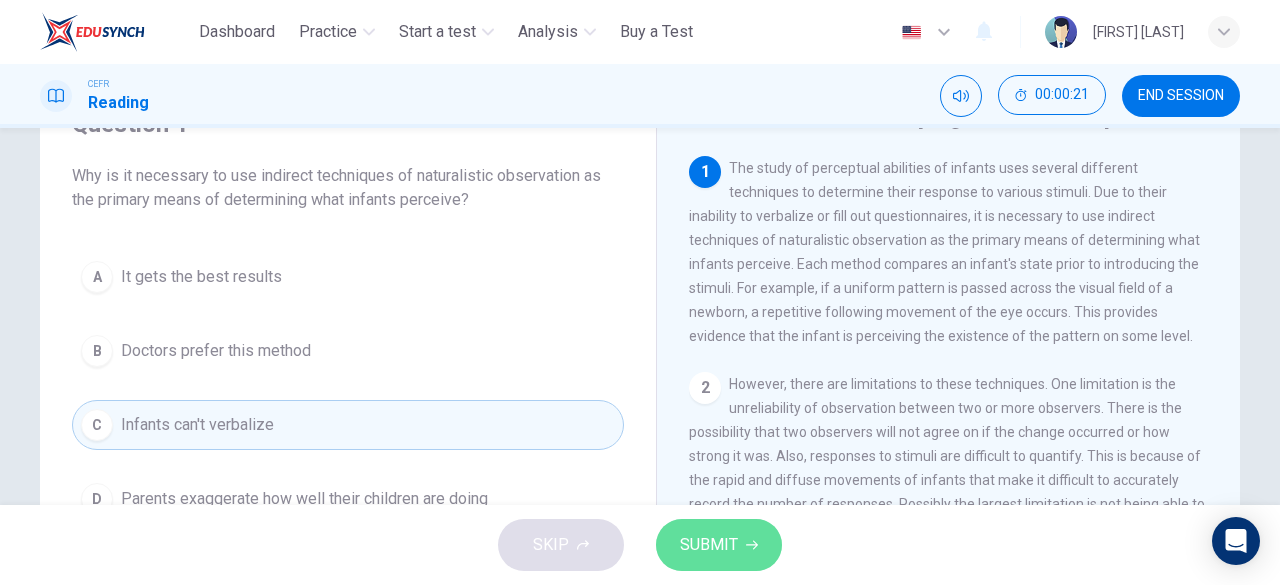 click on "SUBMIT" at bounding box center (709, 545) 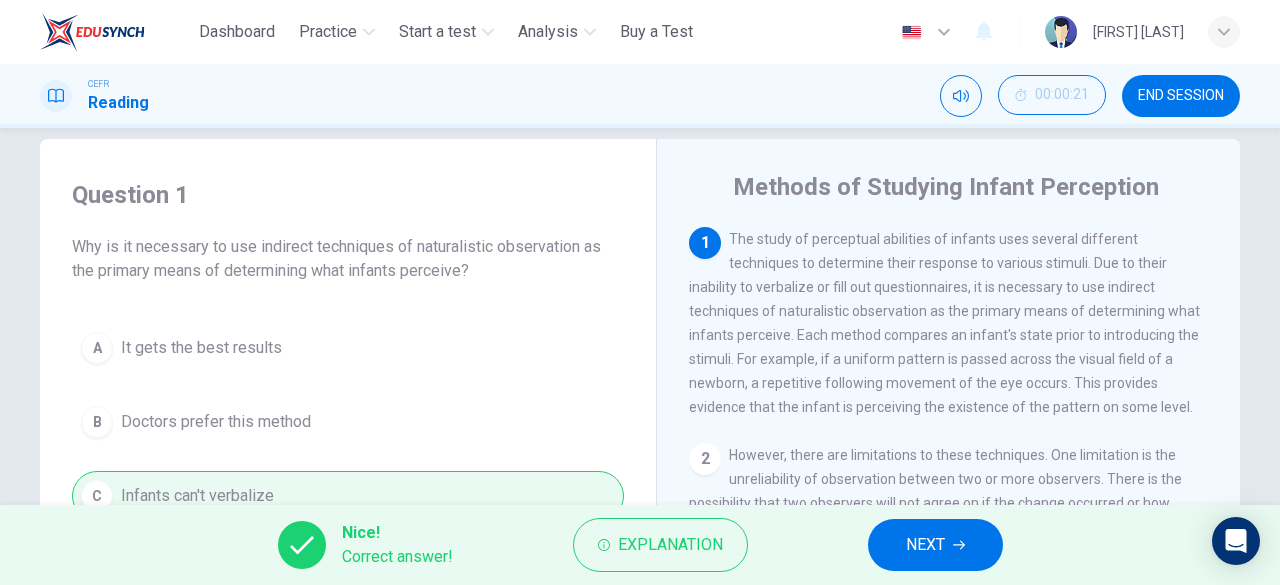 scroll, scrollTop: 0, scrollLeft: 0, axis: both 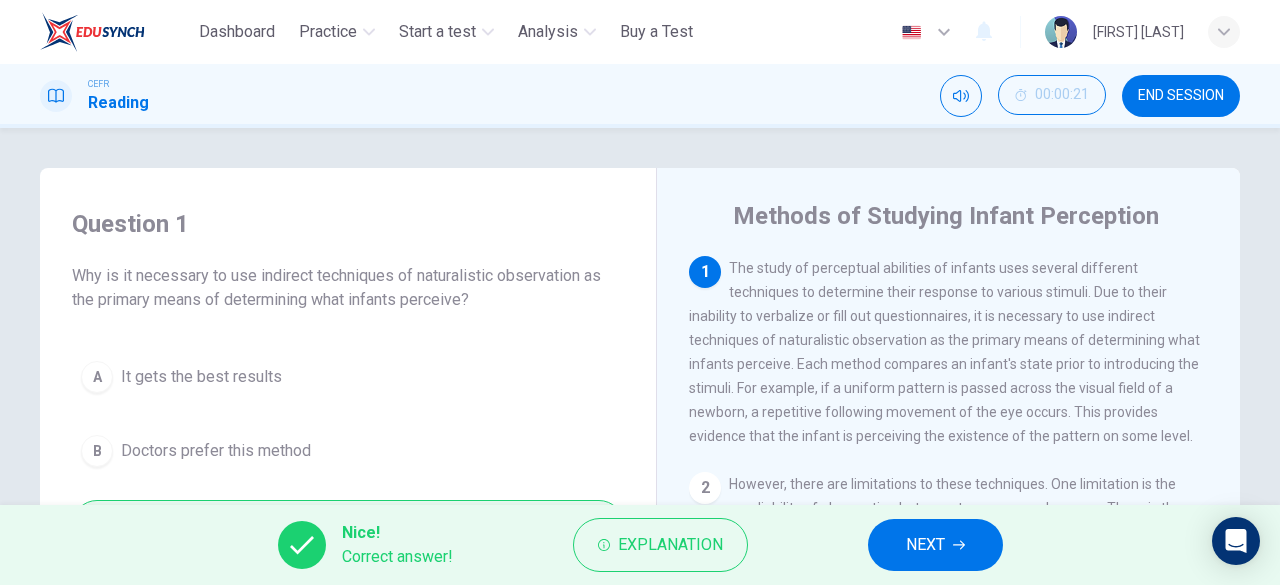 click on "NEXT" at bounding box center (925, 545) 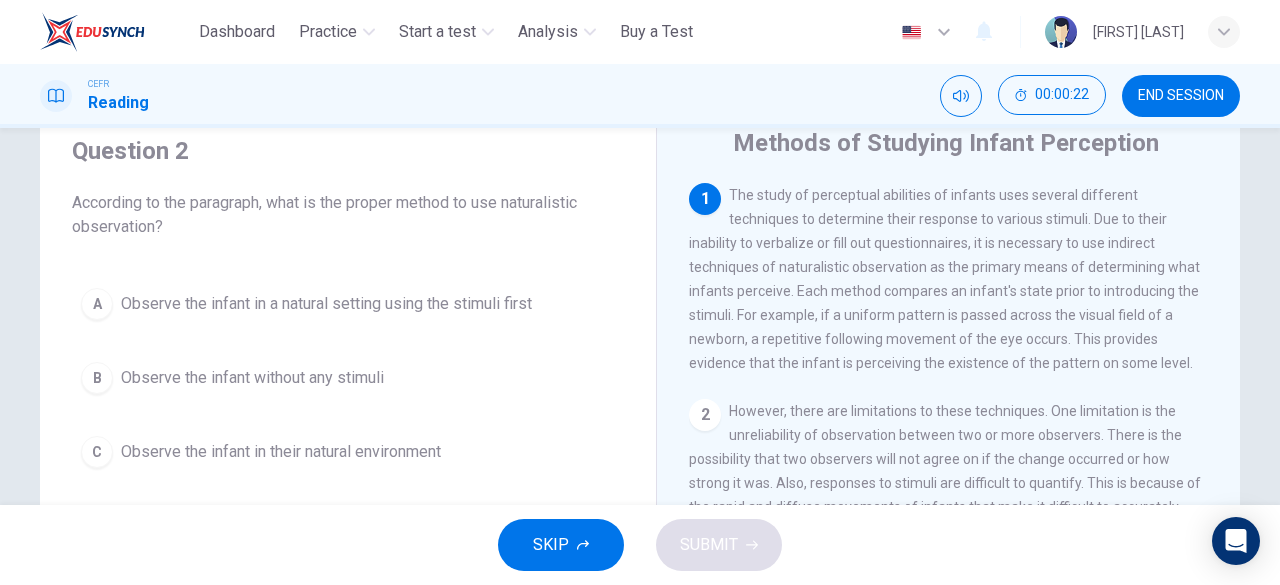 scroll, scrollTop: 100, scrollLeft: 0, axis: vertical 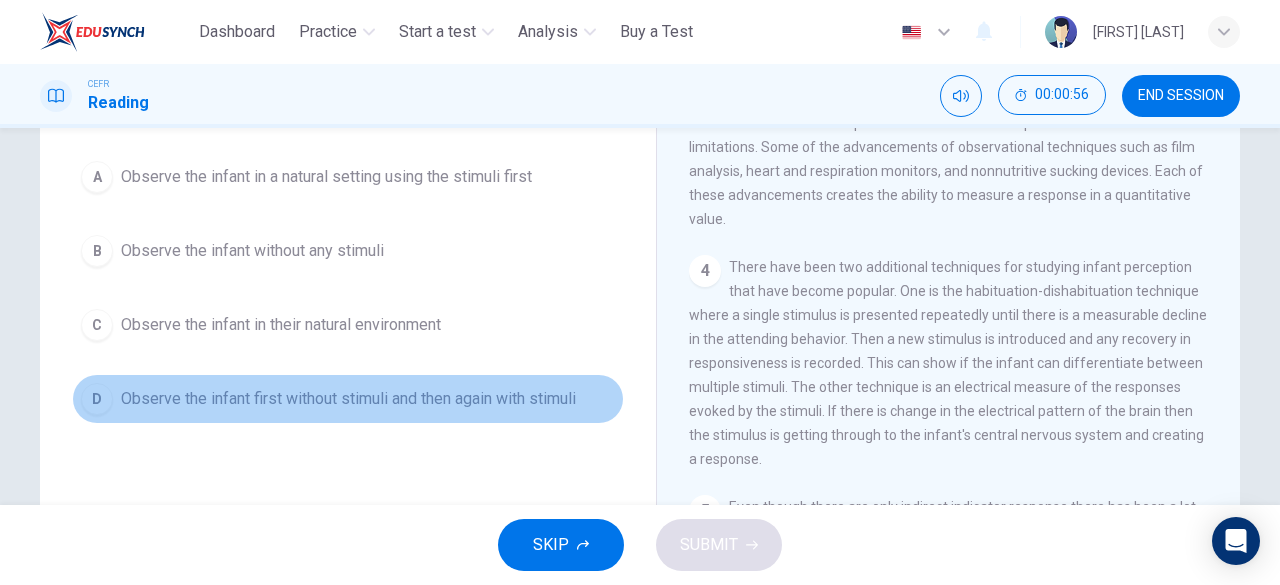 click on "Observe the infant first without stimuli and then again with stimuli" at bounding box center [326, 177] 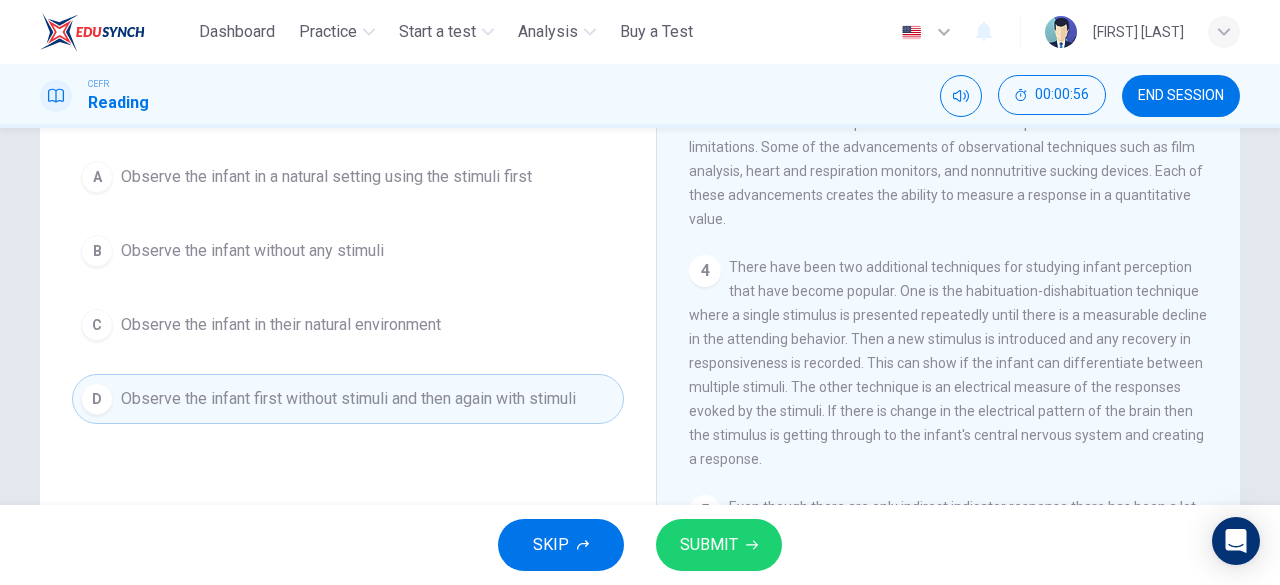 scroll, scrollTop: 300, scrollLeft: 0, axis: vertical 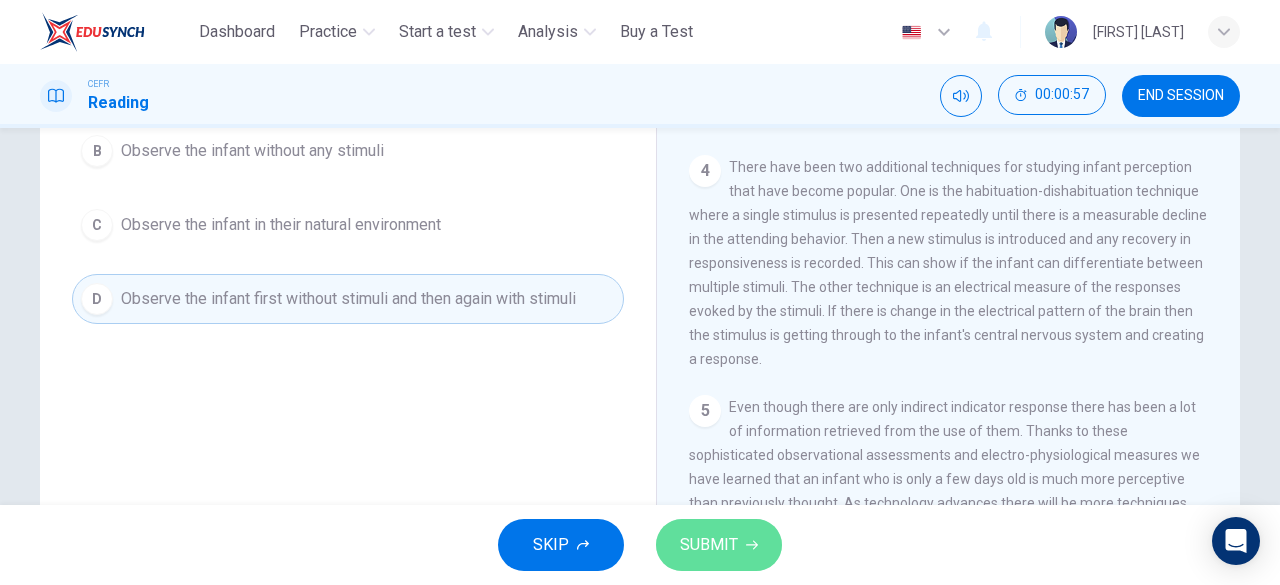 click on "SUBMIT" at bounding box center [709, 545] 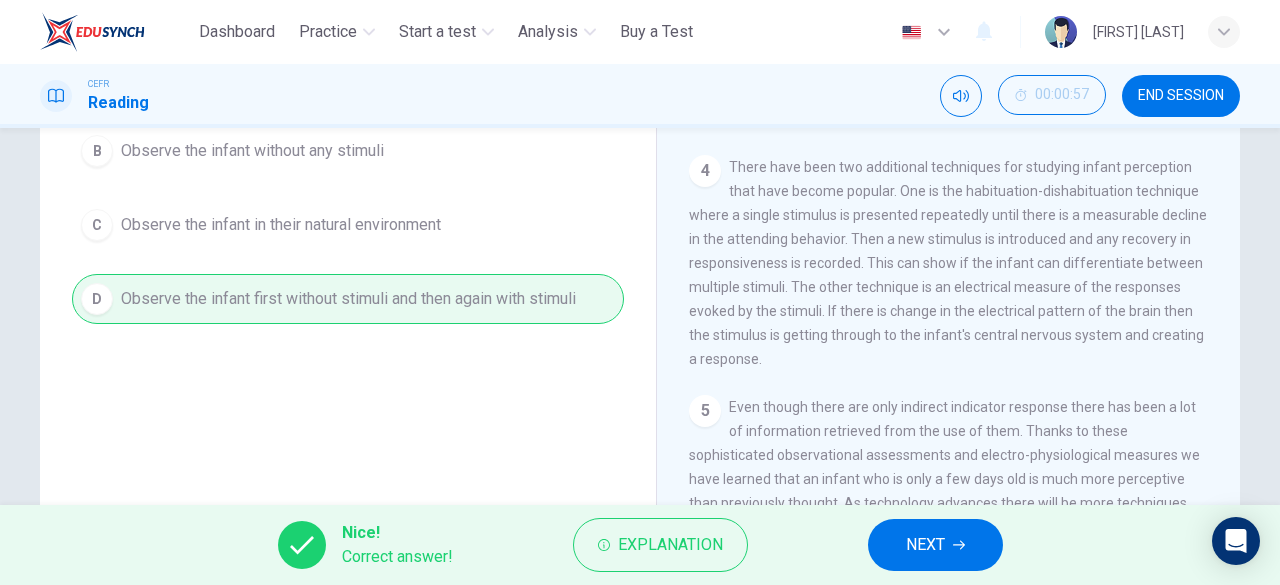 click on "NEXT" at bounding box center (935, 545) 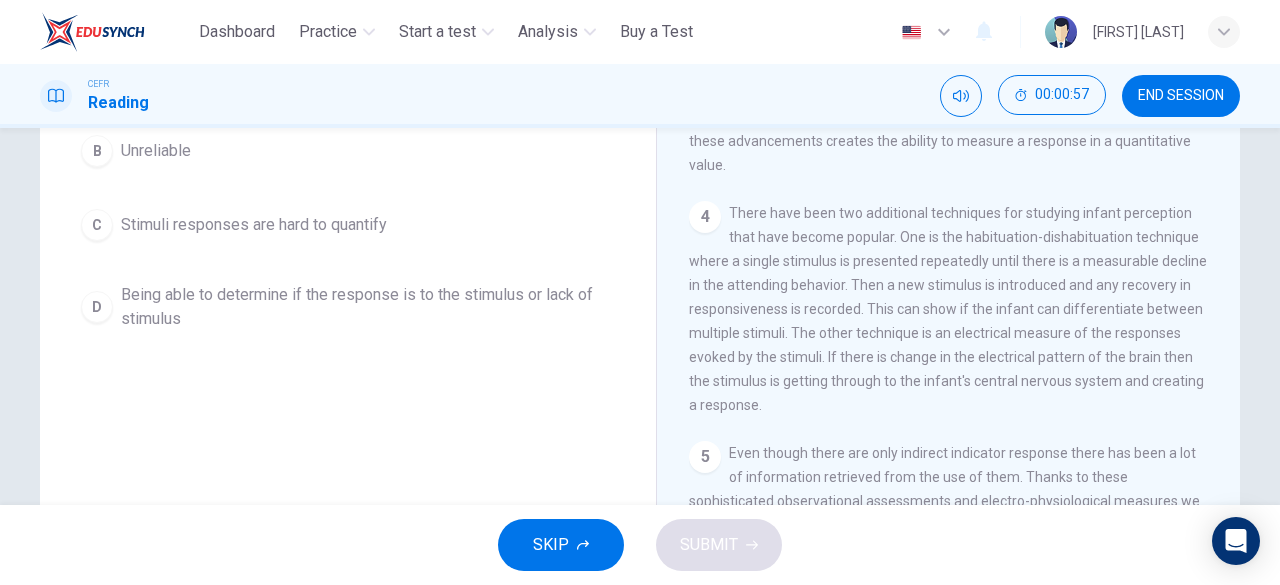 scroll, scrollTop: 325, scrollLeft: 0, axis: vertical 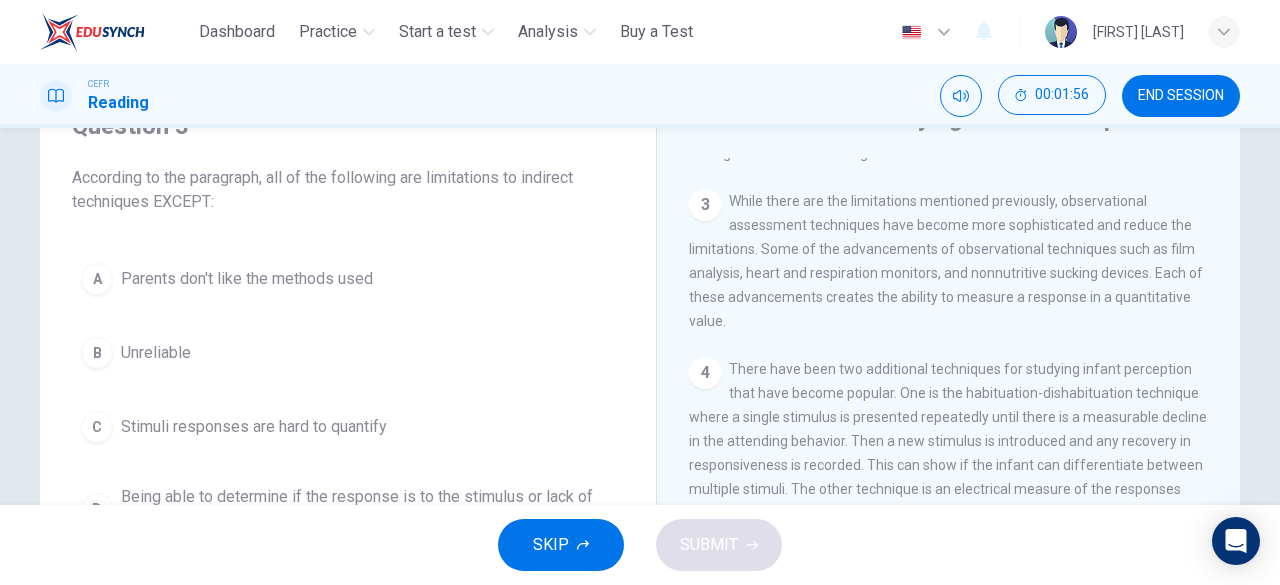 click on "A Parents don't like the methods used" at bounding box center [348, 279] 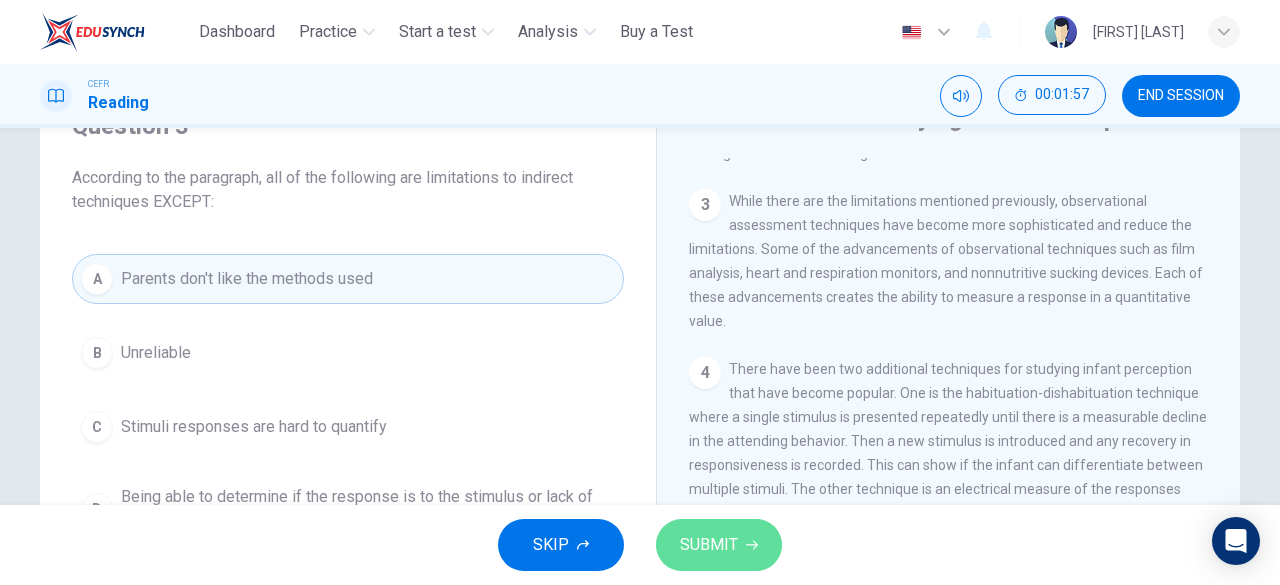 click on "SUBMIT" at bounding box center (719, 545) 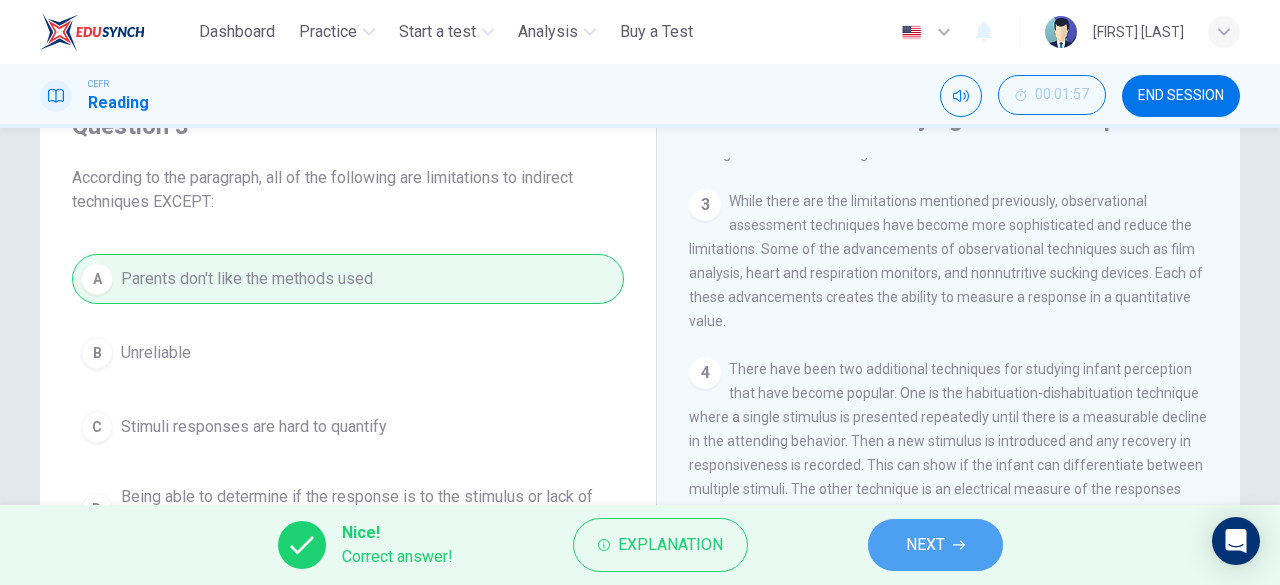 click on "NEXT" at bounding box center (935, 545) 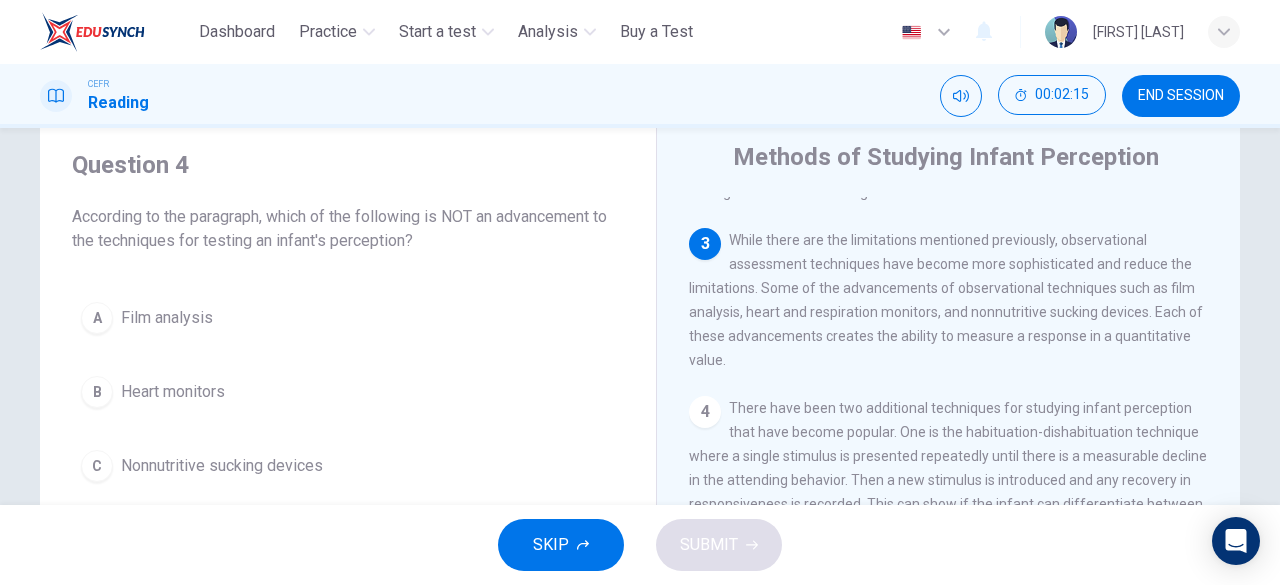 scroll, scrollTop: 100, scrollLeft: 0, axis: vertical 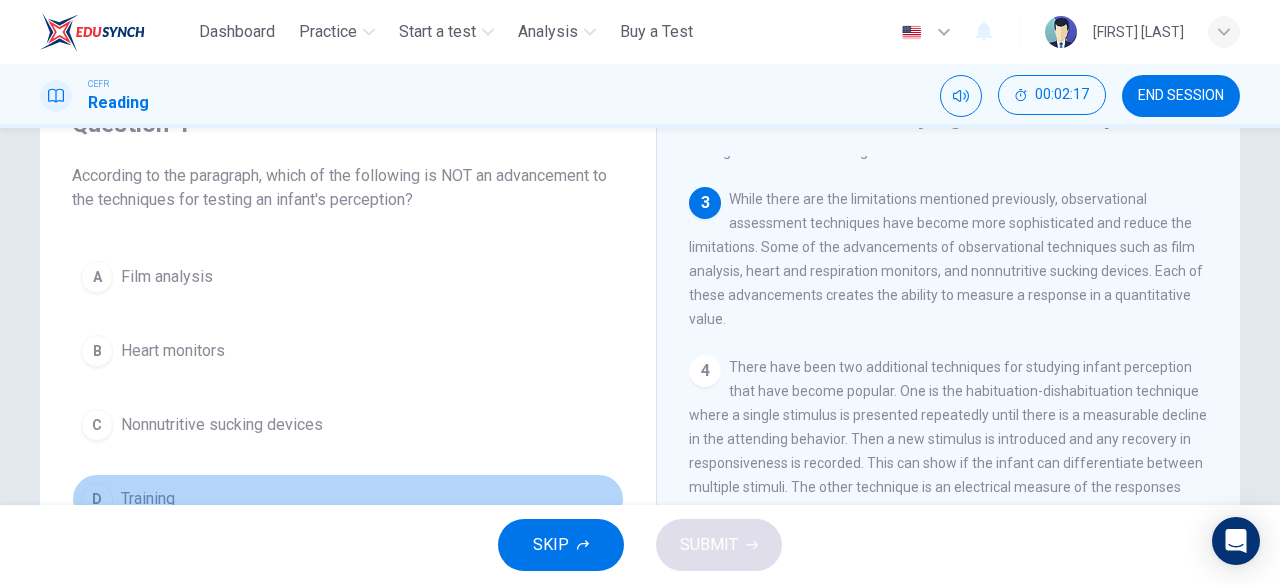 click on "D Training" at bounding box center (348, 499) 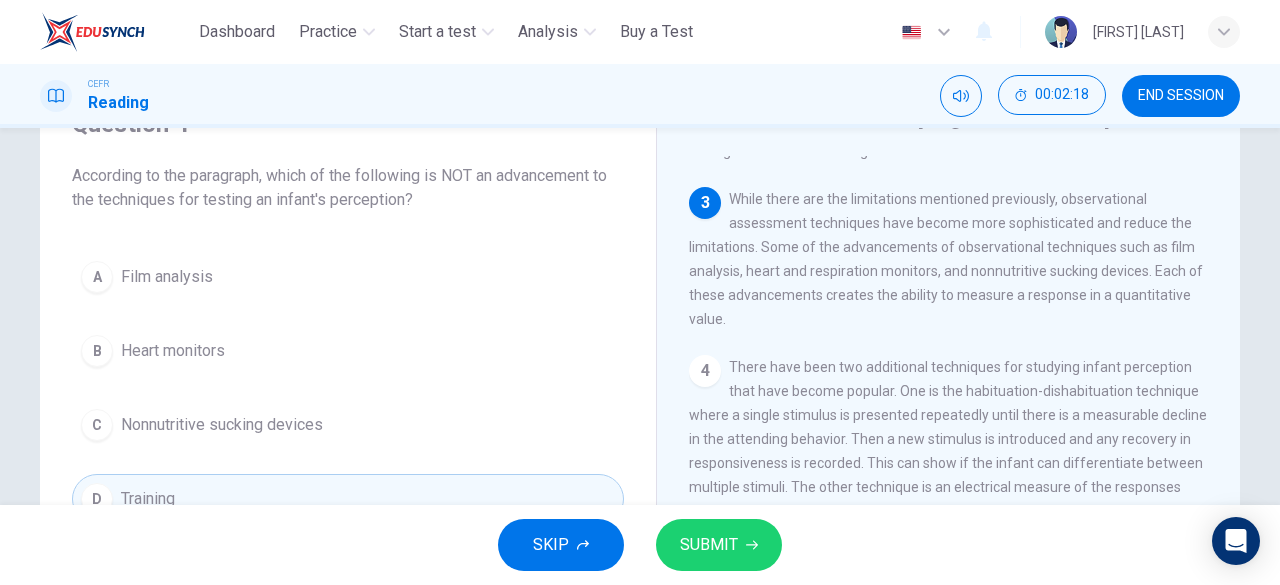 click on "SUBMIT" at bounding box center [709, 545] 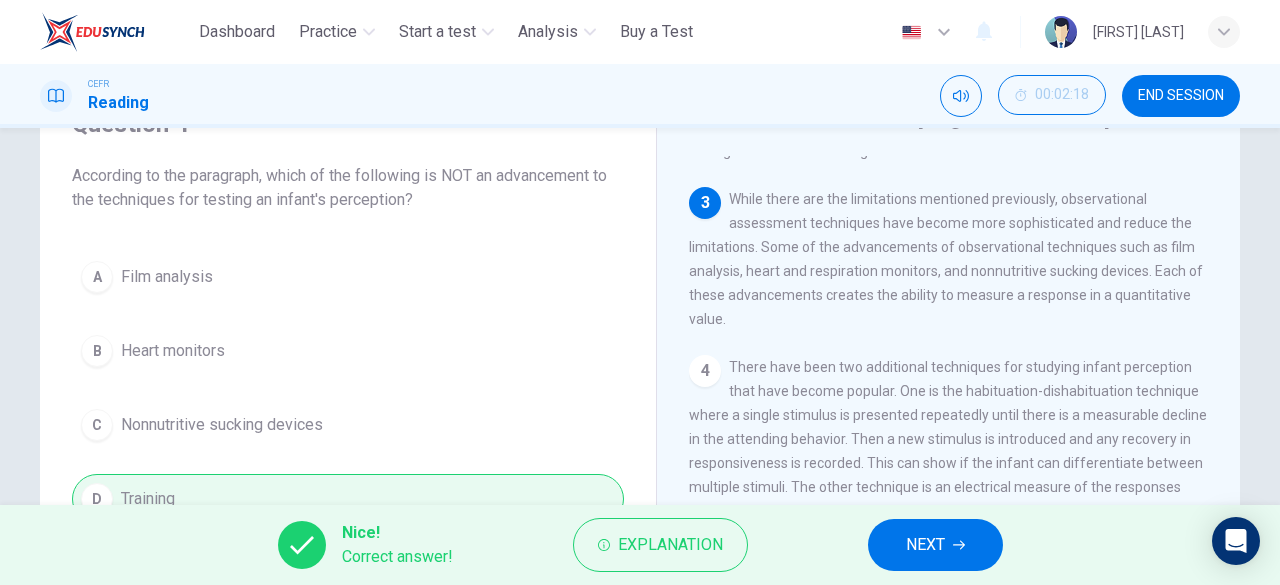 click on "NEXT" at bounding box center (935, 545) 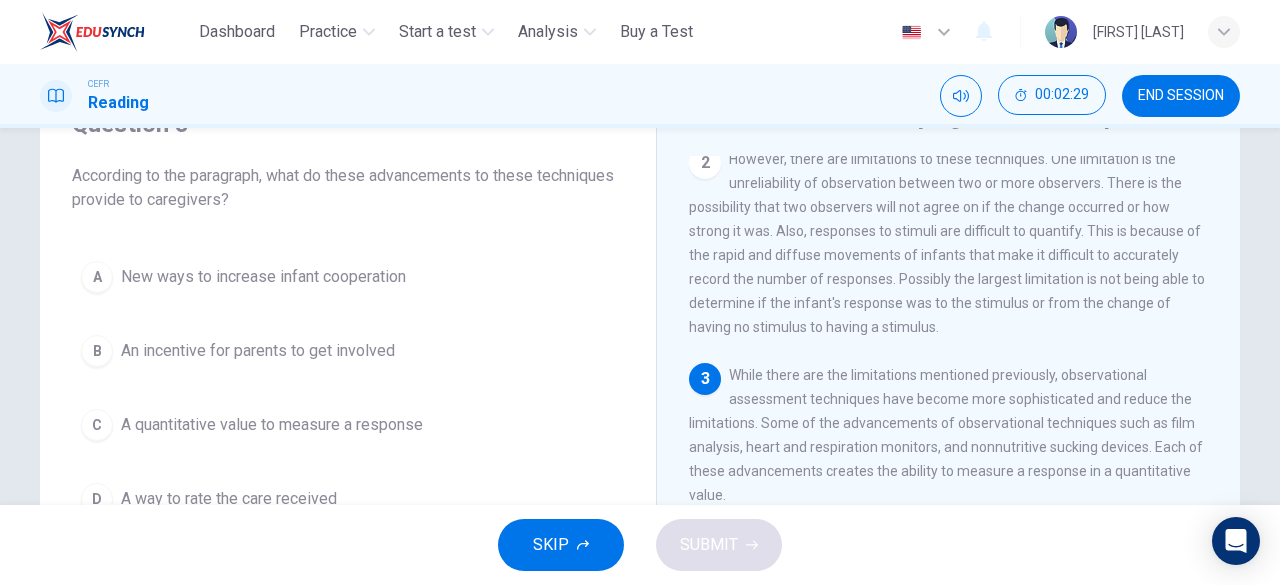 scroll, scrollTop: 425, scrollLeft: 0, axis: vertical 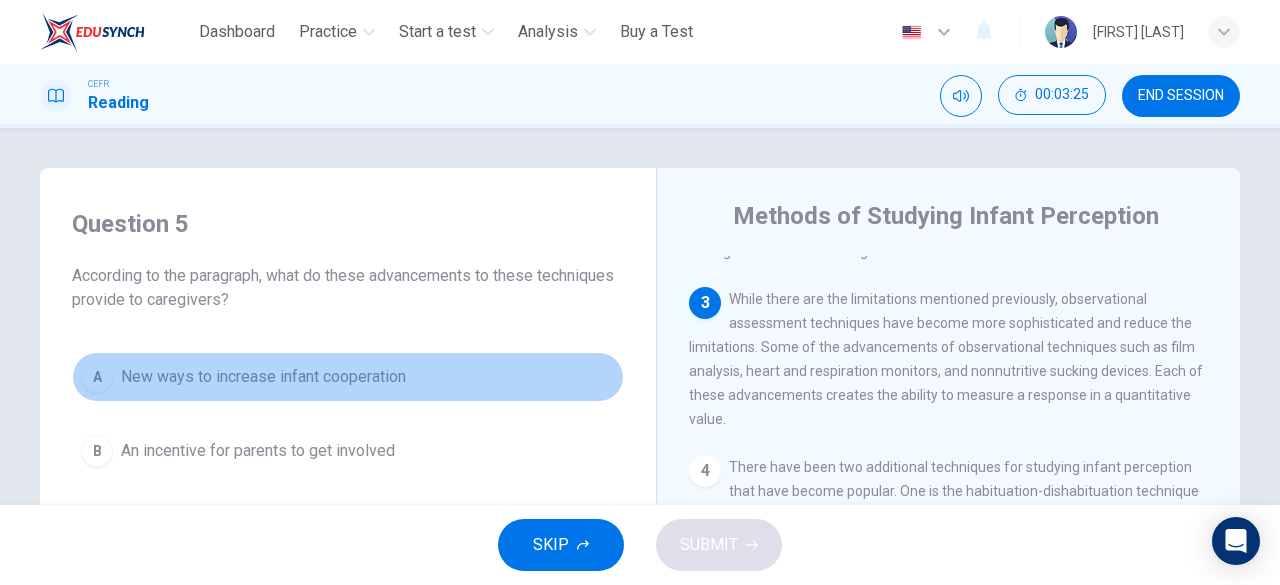 click on "New ways to increase infant cooperation" at bounding box center (263, 377) 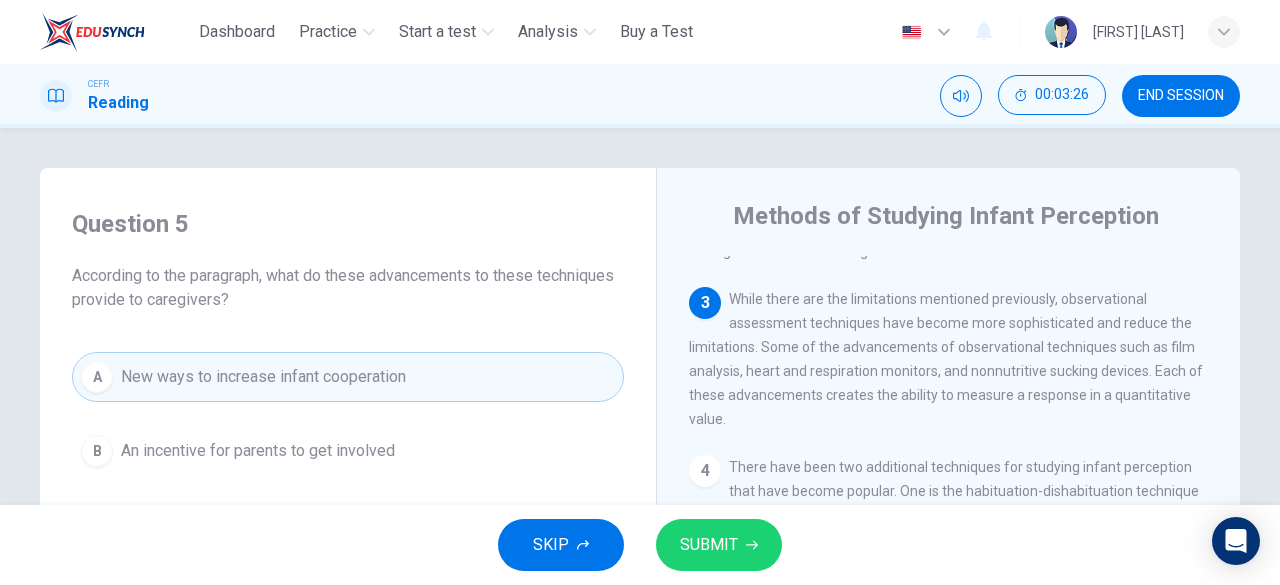 click on "SUBMIT" at bounding box center [709, 545] 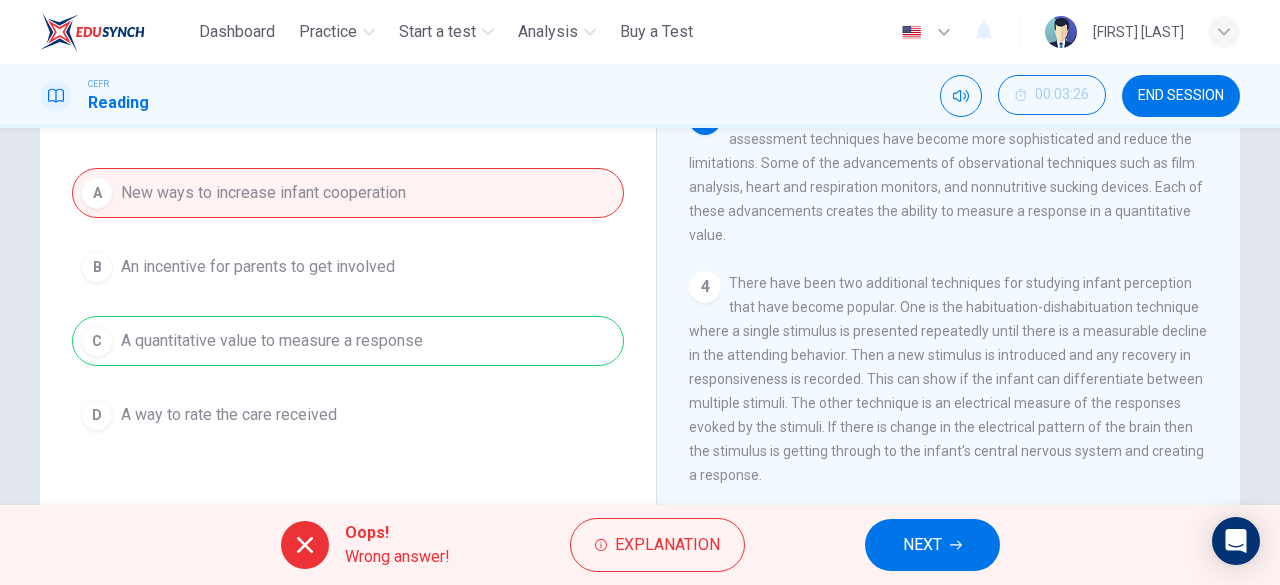 scroll, scrollTop: 300, scrollLeft: 0, axis: vertical 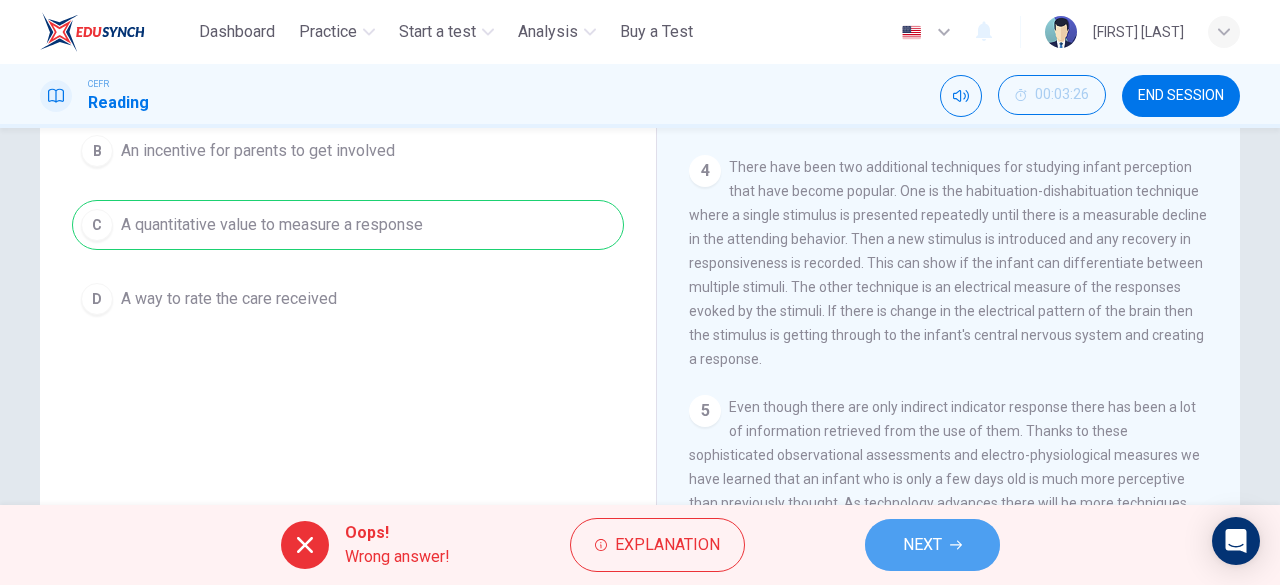 click at bounding box center [956, 545] 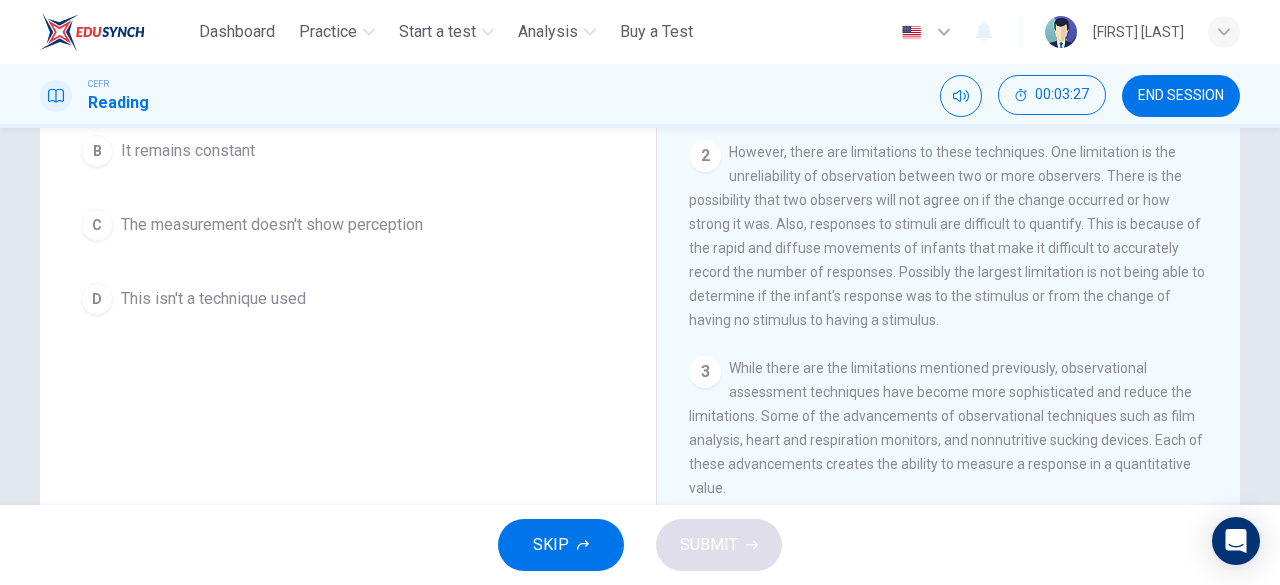 scroll, scrollTop: 0, scrollLeft: 0, axis: both 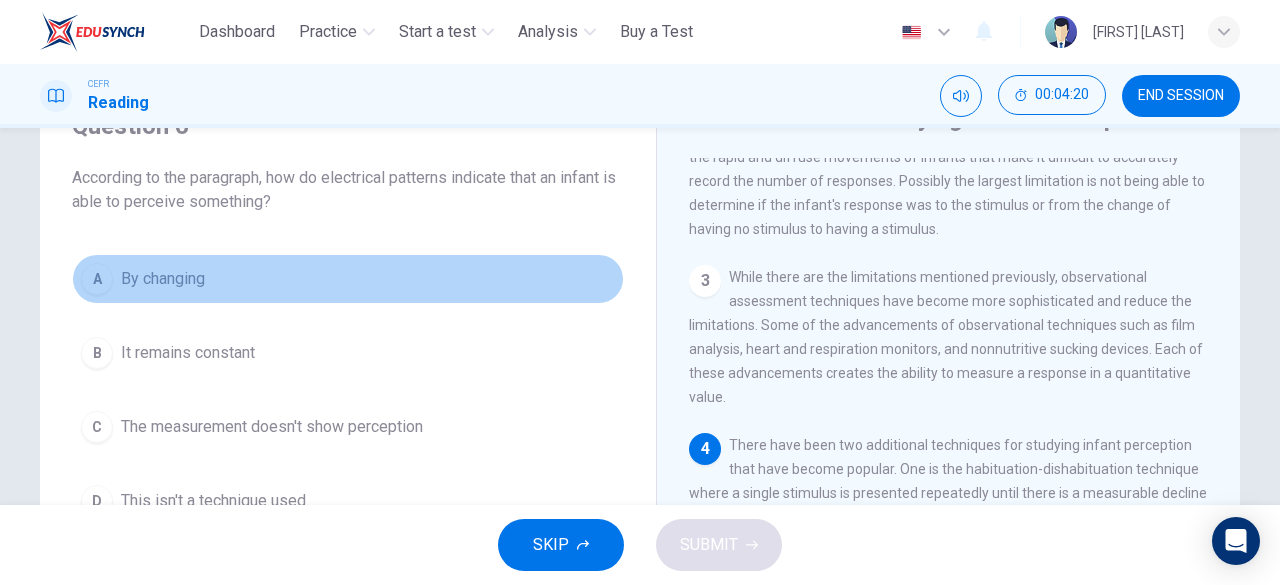 click on "By changing" at bounding box center [163, 279] 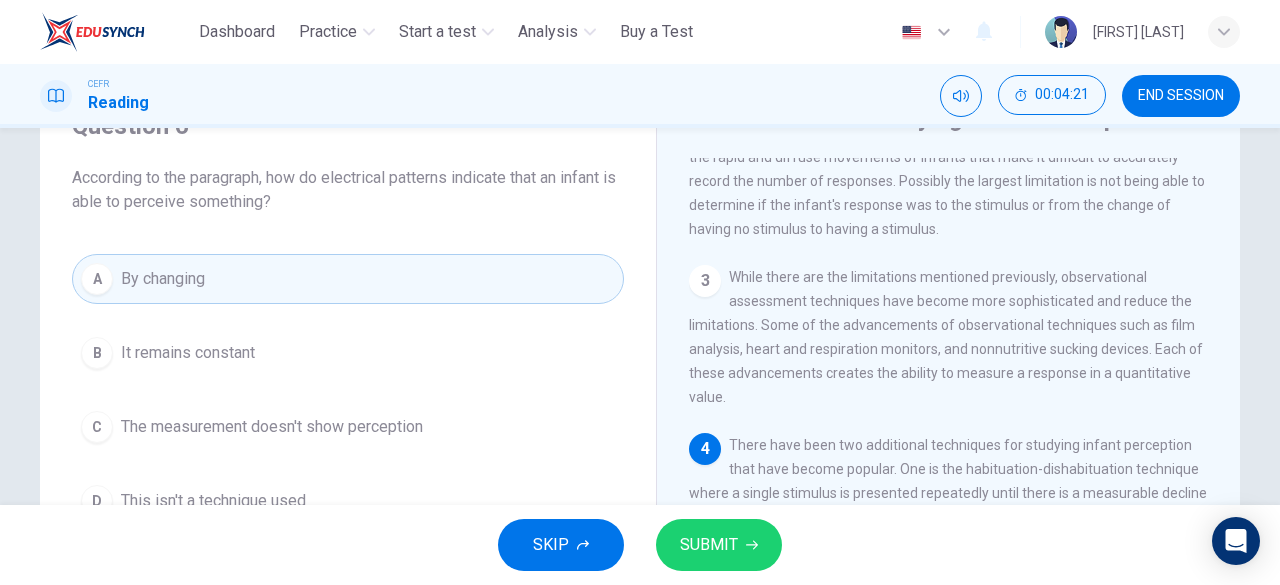 click on "SKIP SUBMIT" at bounding box center (640, 545) 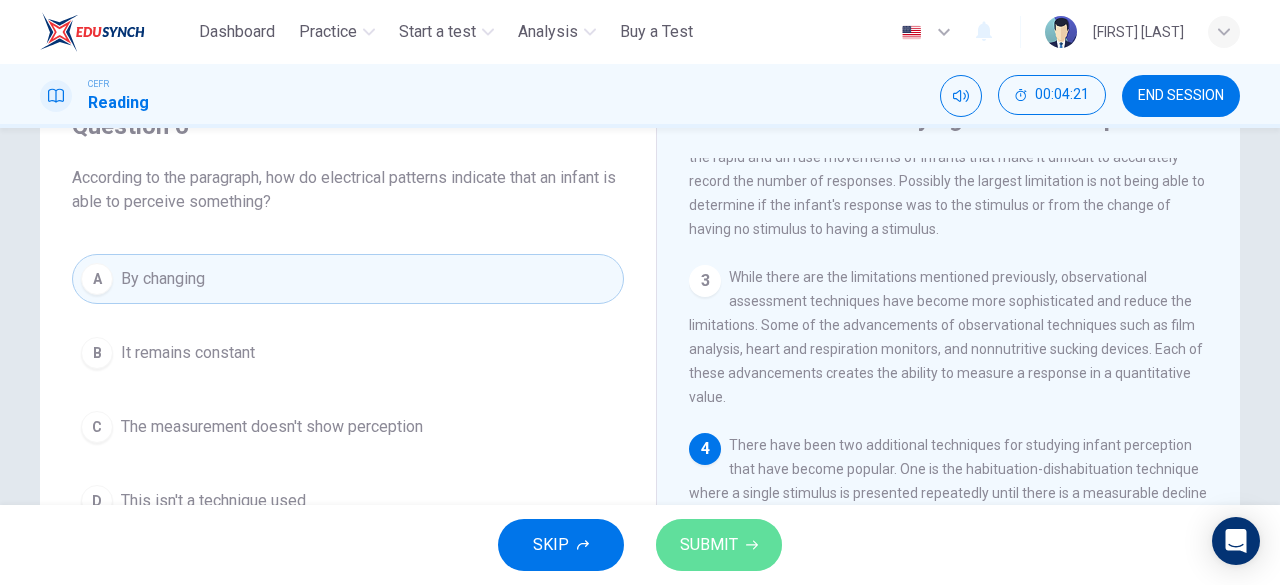click on "SUBMIT" at bounding box center (709, 545) 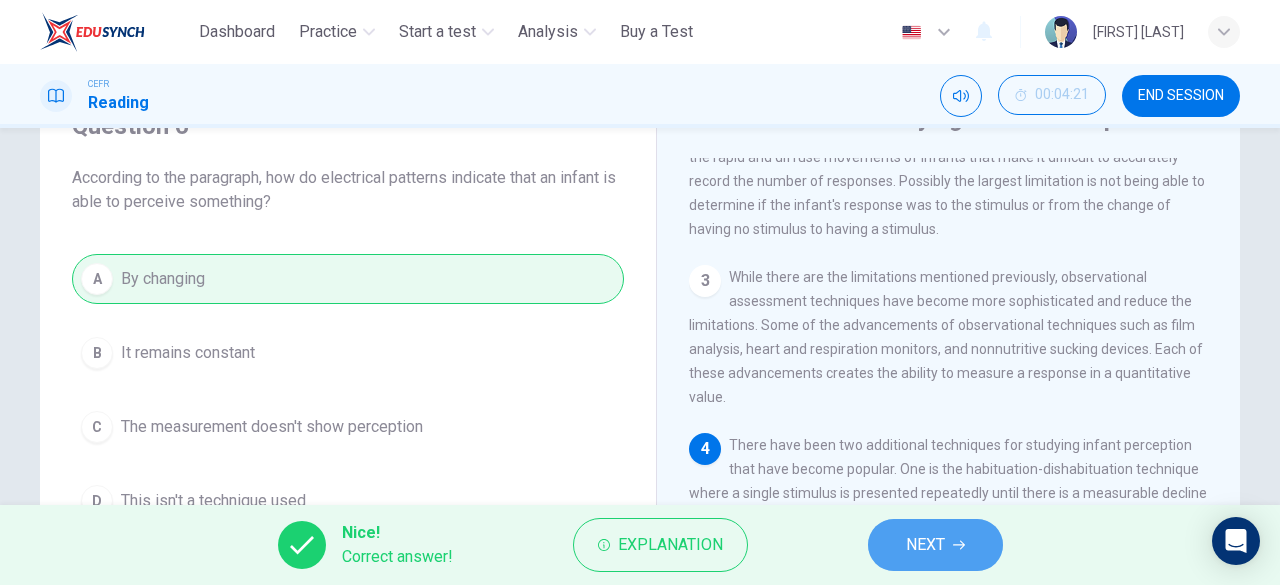 click on "NEXT" at bounding box center (935, 545) 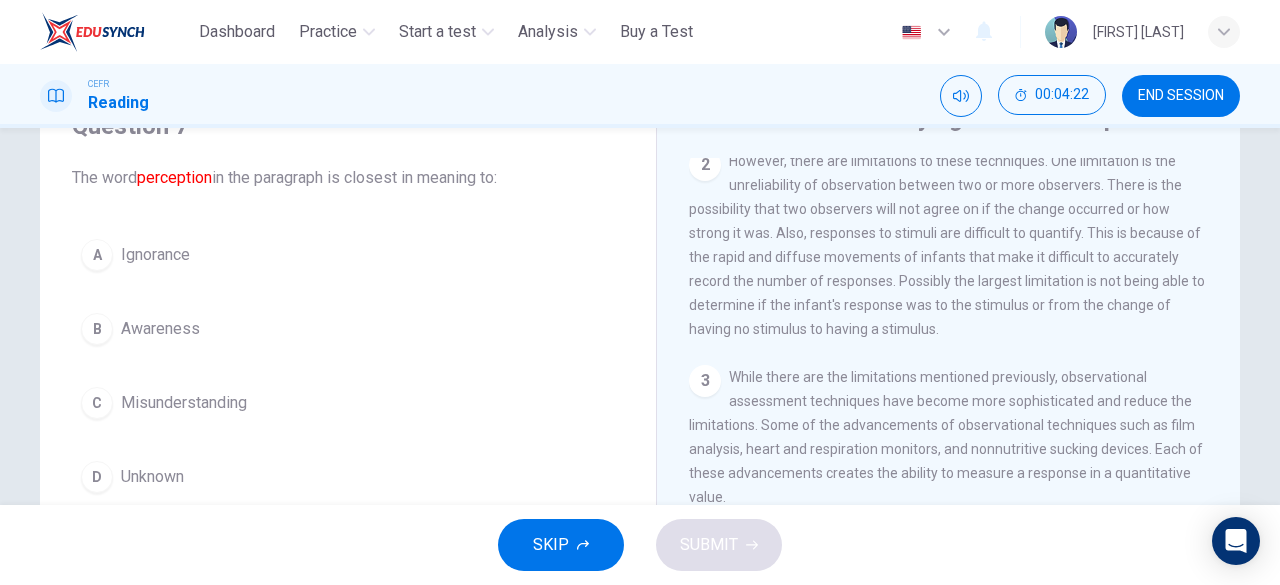 scroll, scrollTop: 425, scrollLeft: 0, axis: vertical 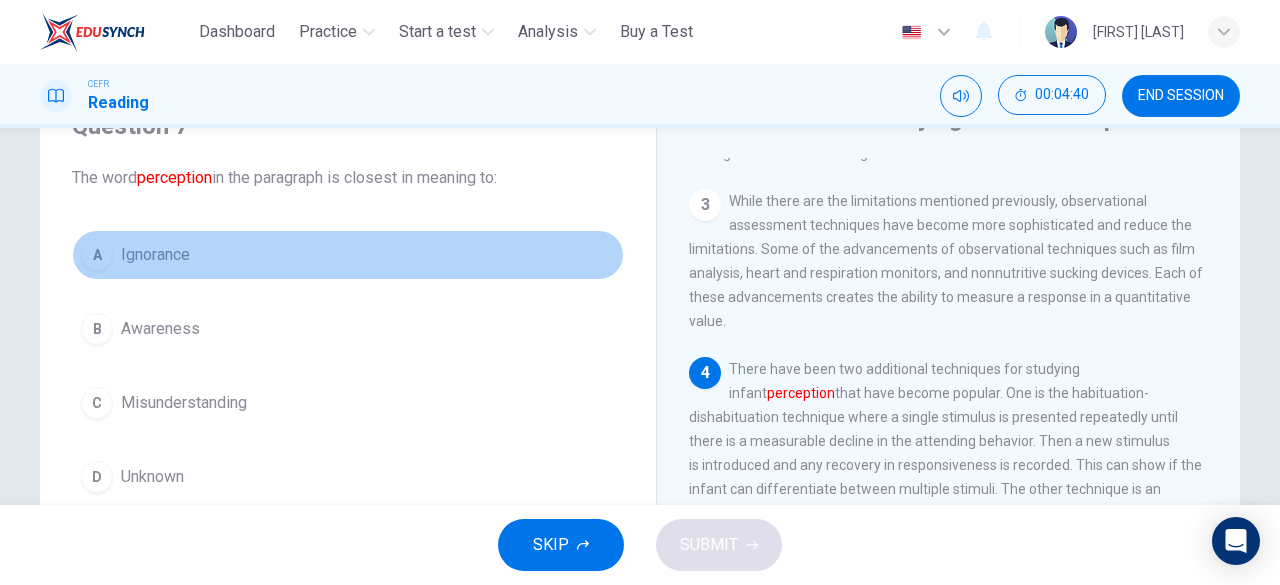 click on "Ignorance" at bounding box center (155, 255) 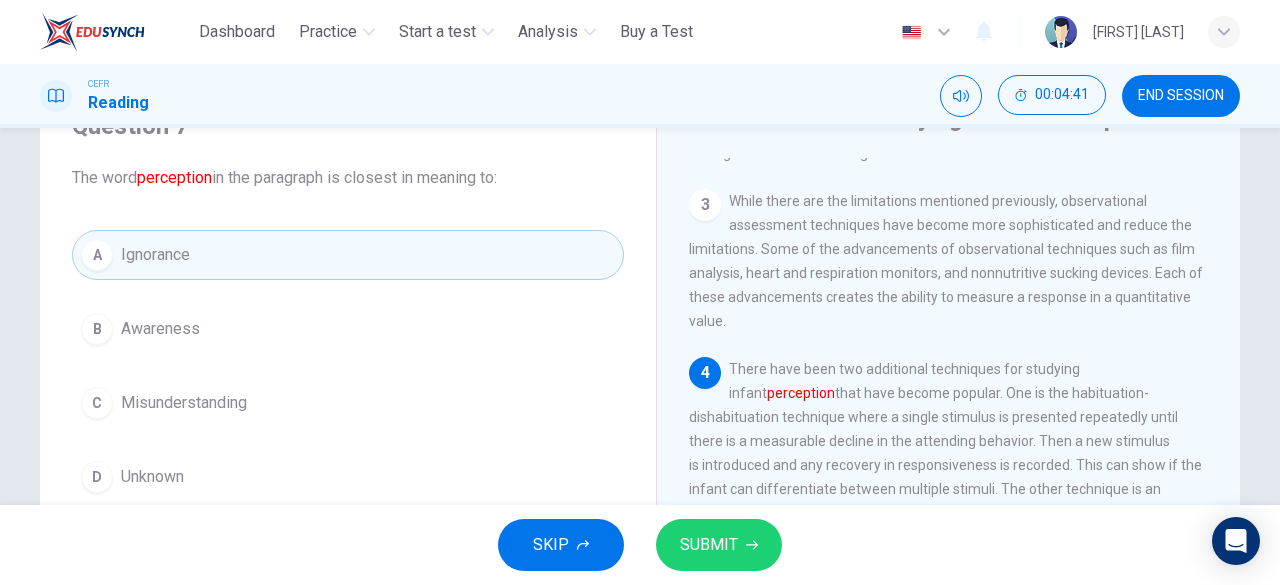 click on "SUBMIT" at bounding box center (709, 545) 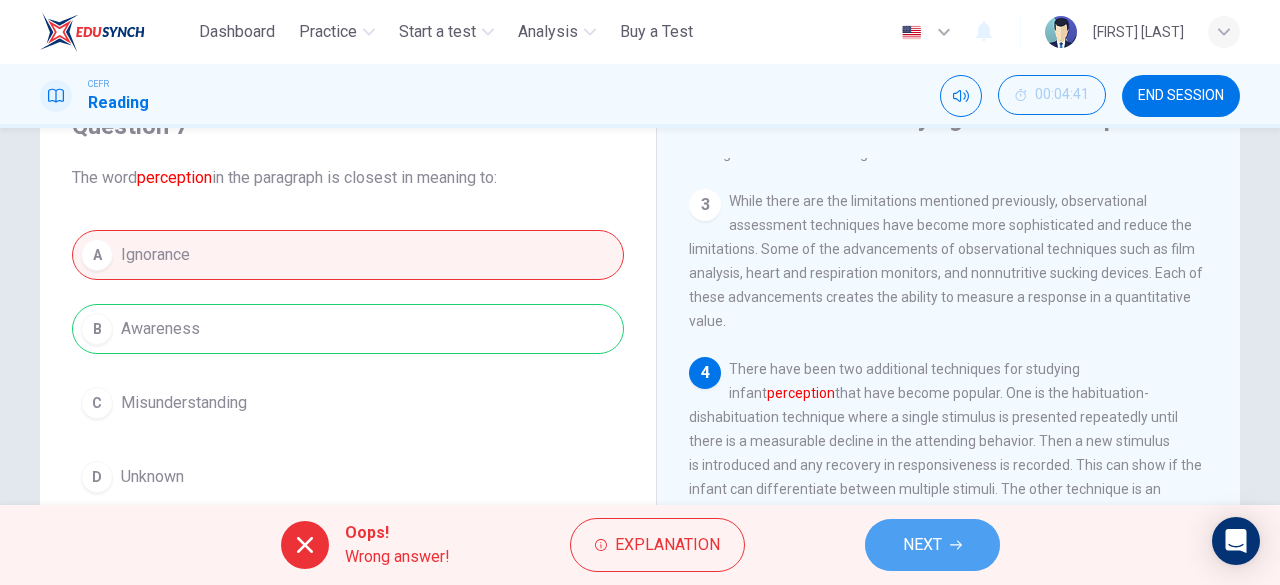 click on "NEXT" at bounding box center [932, 545] 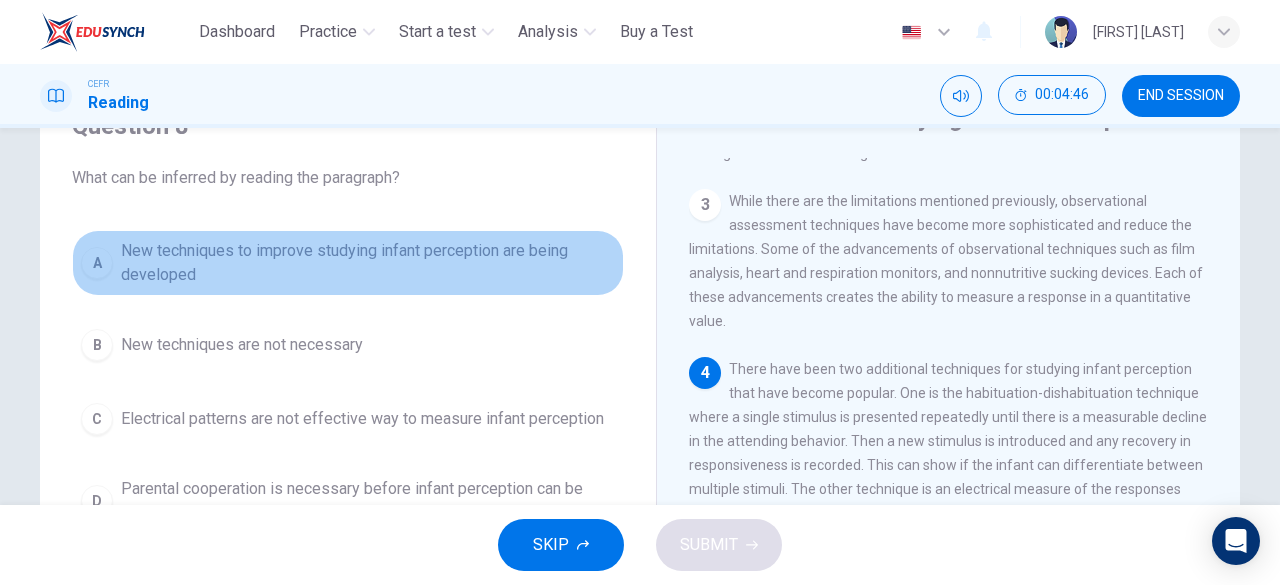 click on "New techniques to improve studying infant perception are being developed" at bounding box center (368, 263) 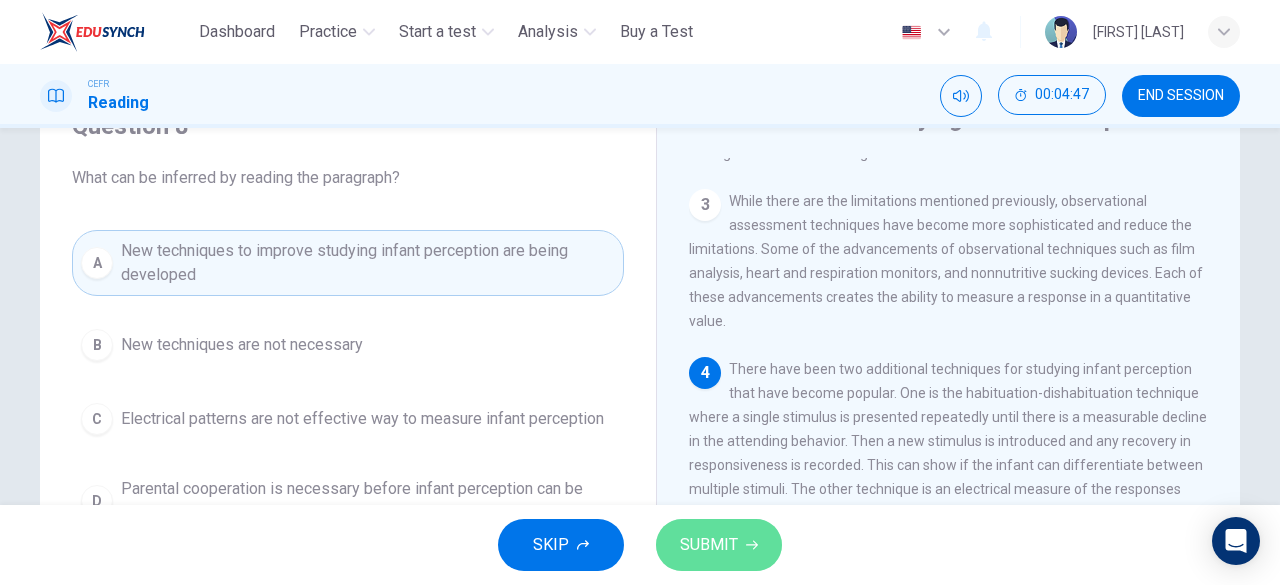 click on "SUBMIT" at bounding box center (719, 545) 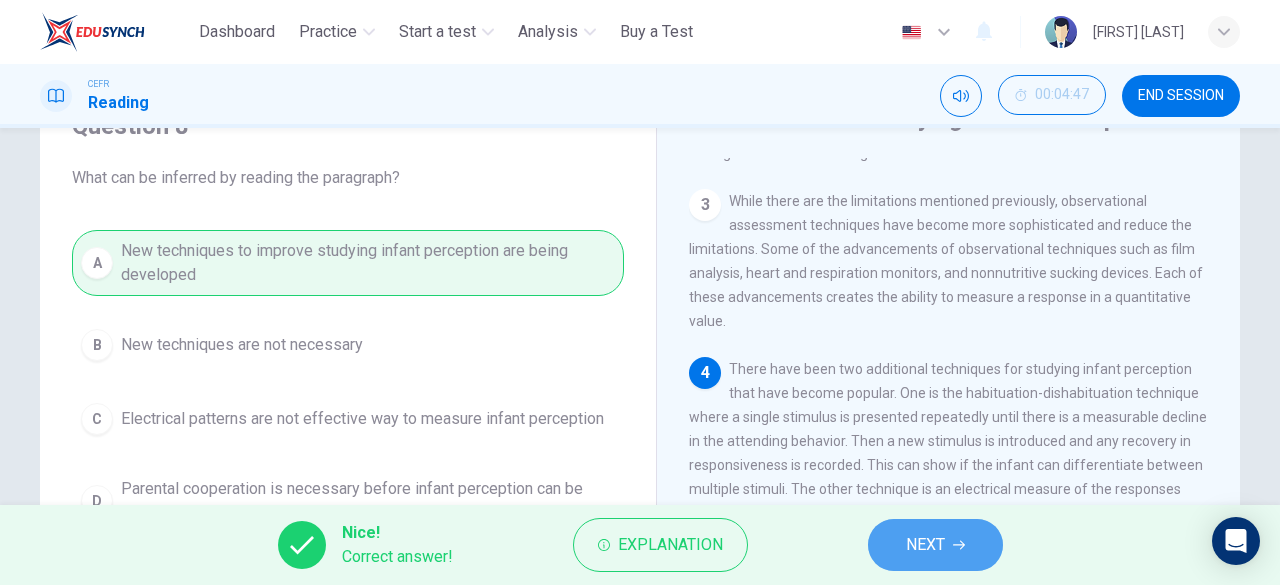 click on "NEXT" at bounding box center (935, 545) 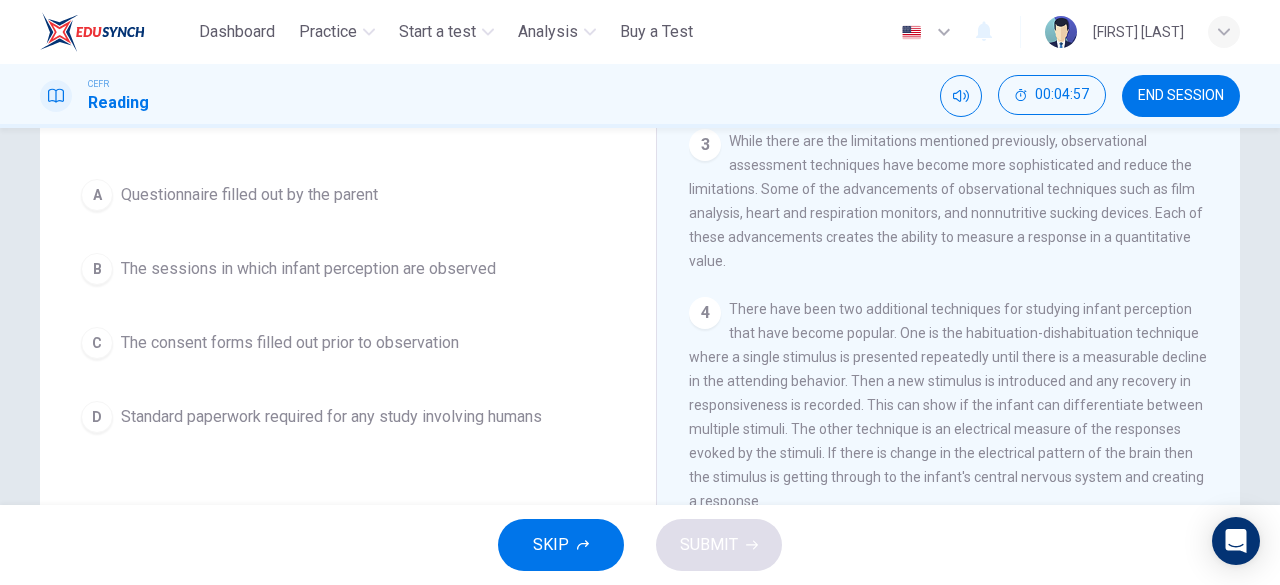 scroll, scrollTop: 100, scrollLeft: 0, axis: vertical 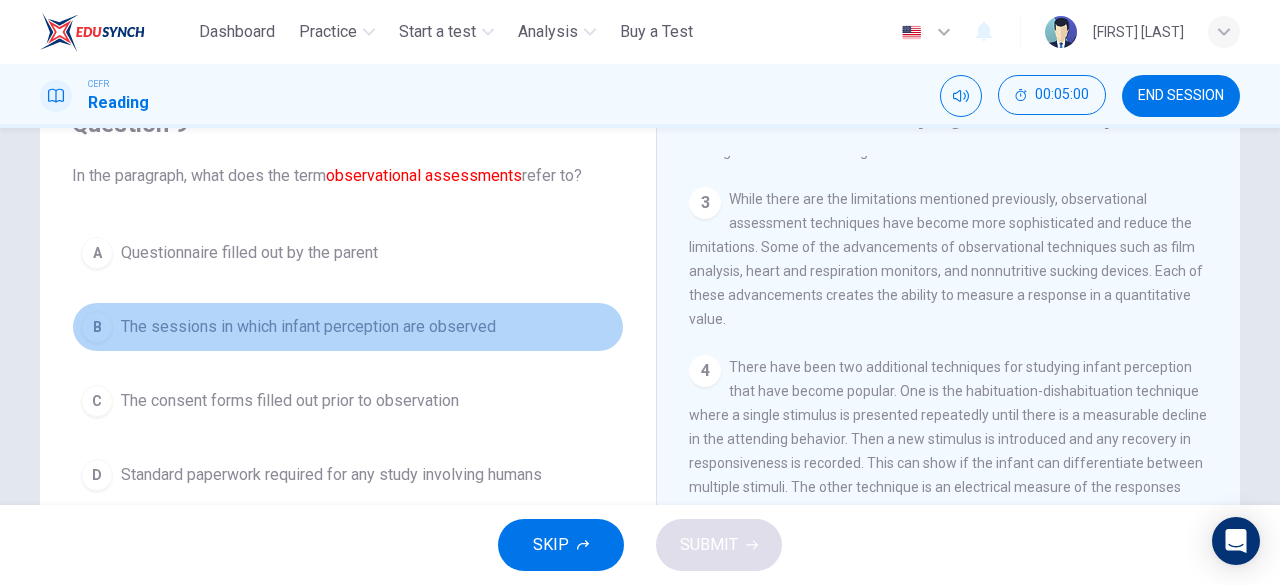 click on "B The sessions in which infant perception are observed" at bounding box center (348, 327) 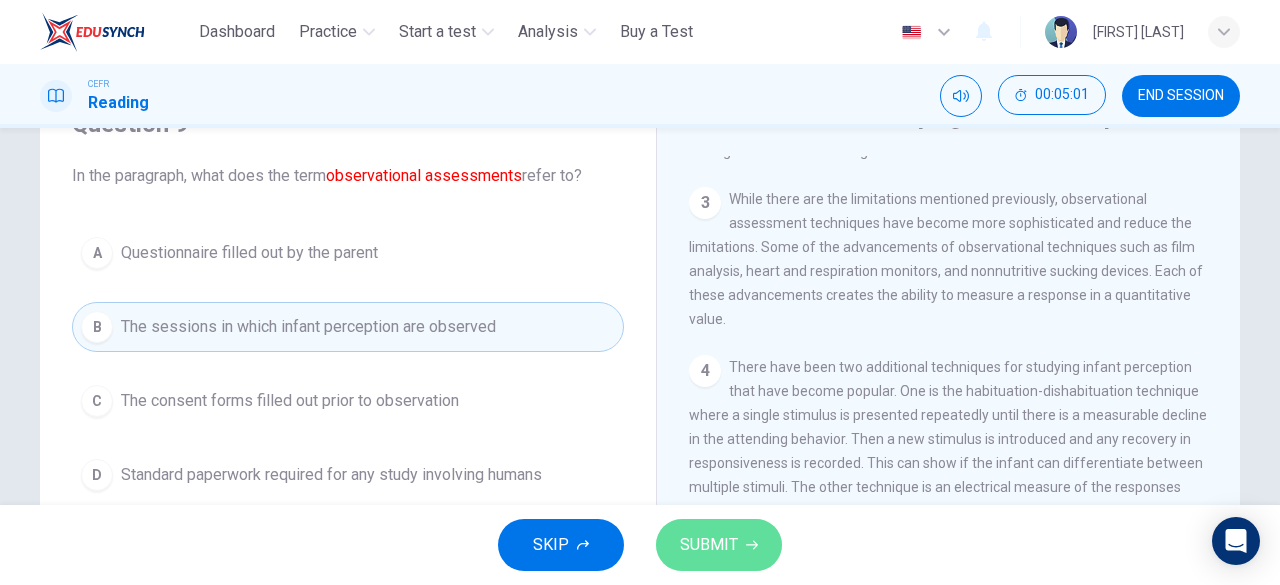 click on "SUBMIT" at bounding box center (709, 545) 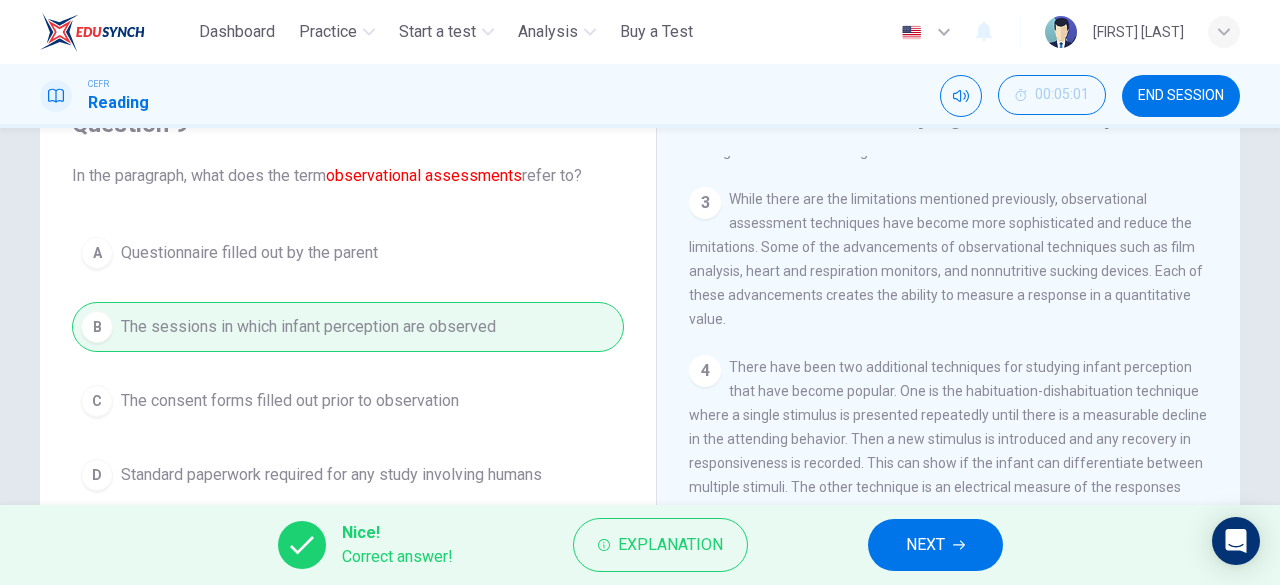 click on "NEXT" at bounding box center [935, 545] 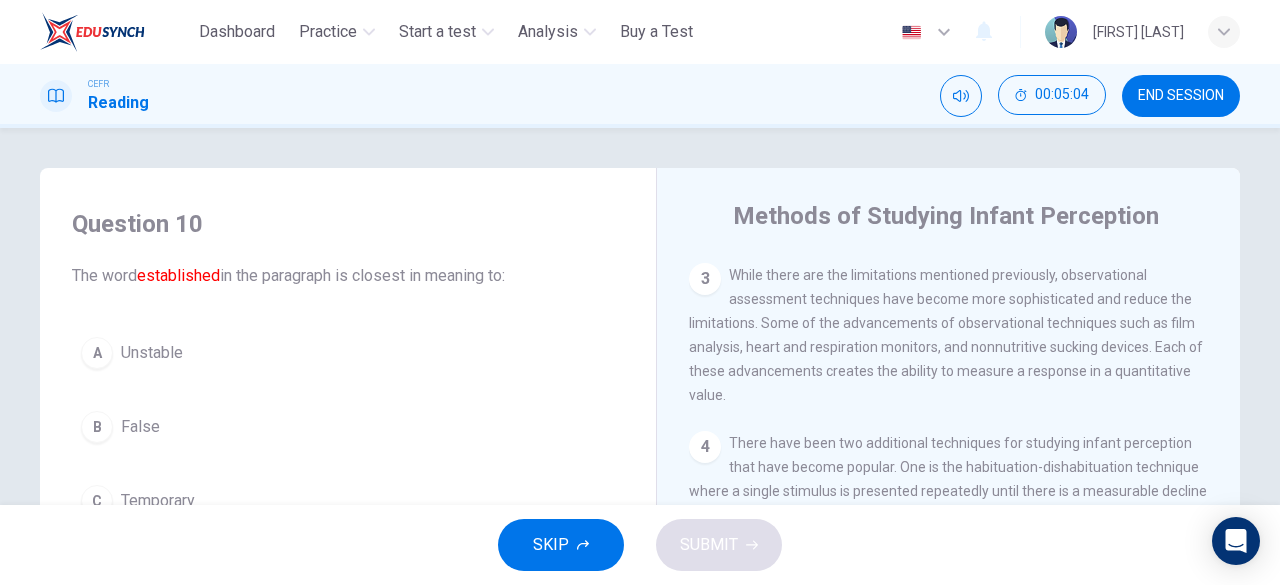 scroll, scrollTop: 100, scrollLeft: 0, axis: vertical 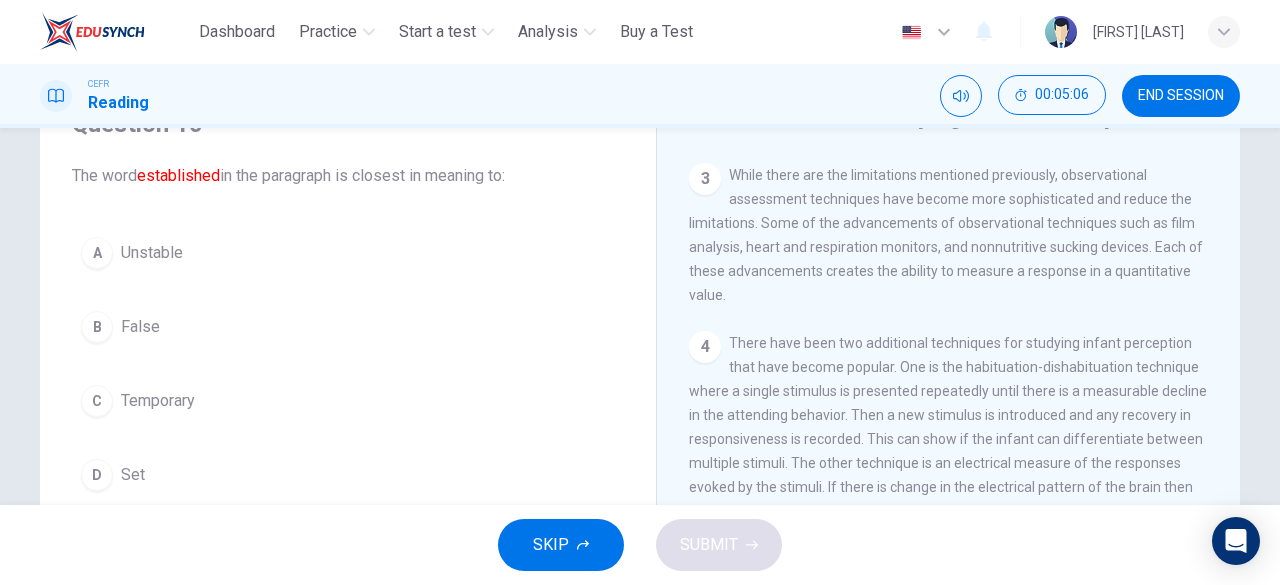 click on "D Set" at bounding box center (348, 475) 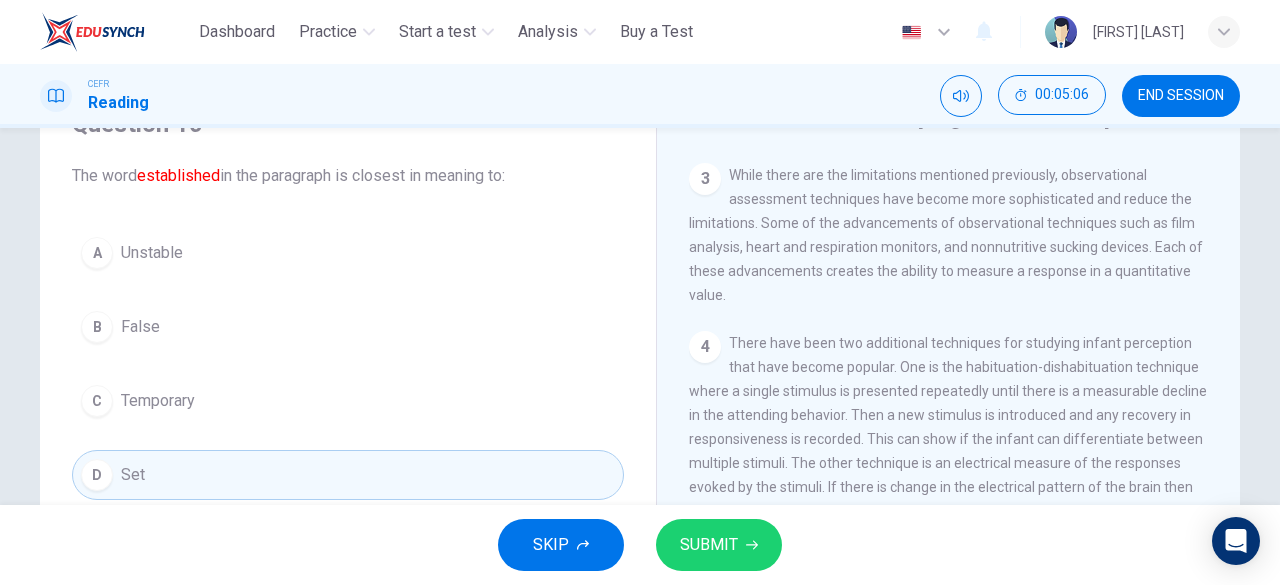 click on "SUBMIT" at bounding box center [709, 545] 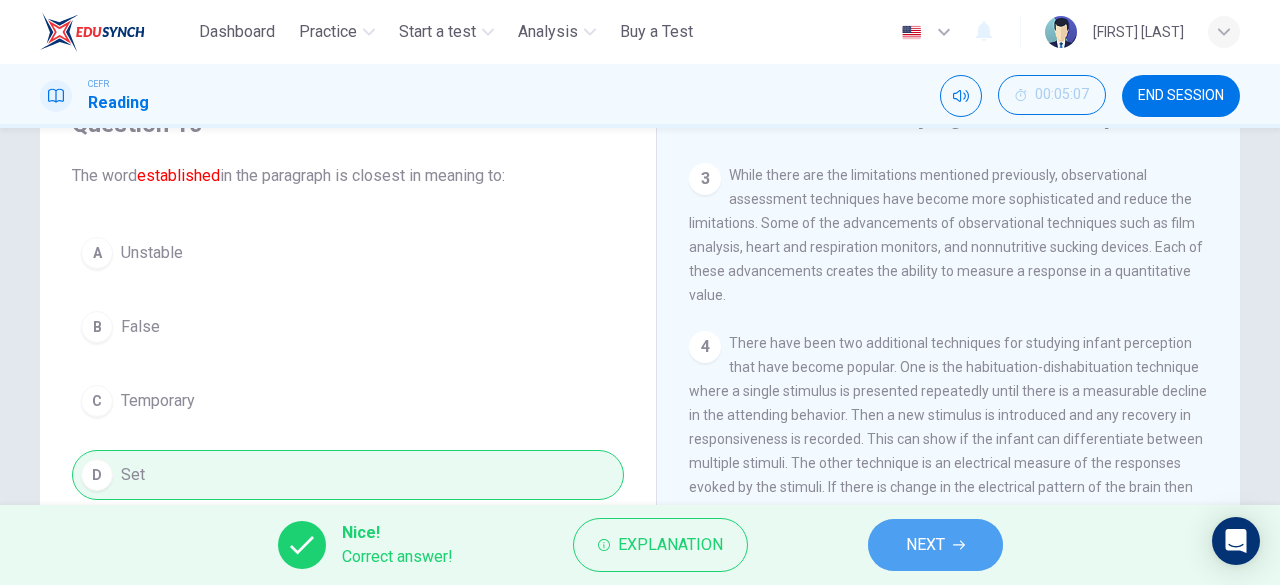 click on "NEXT" at bounding box center (935, 545) 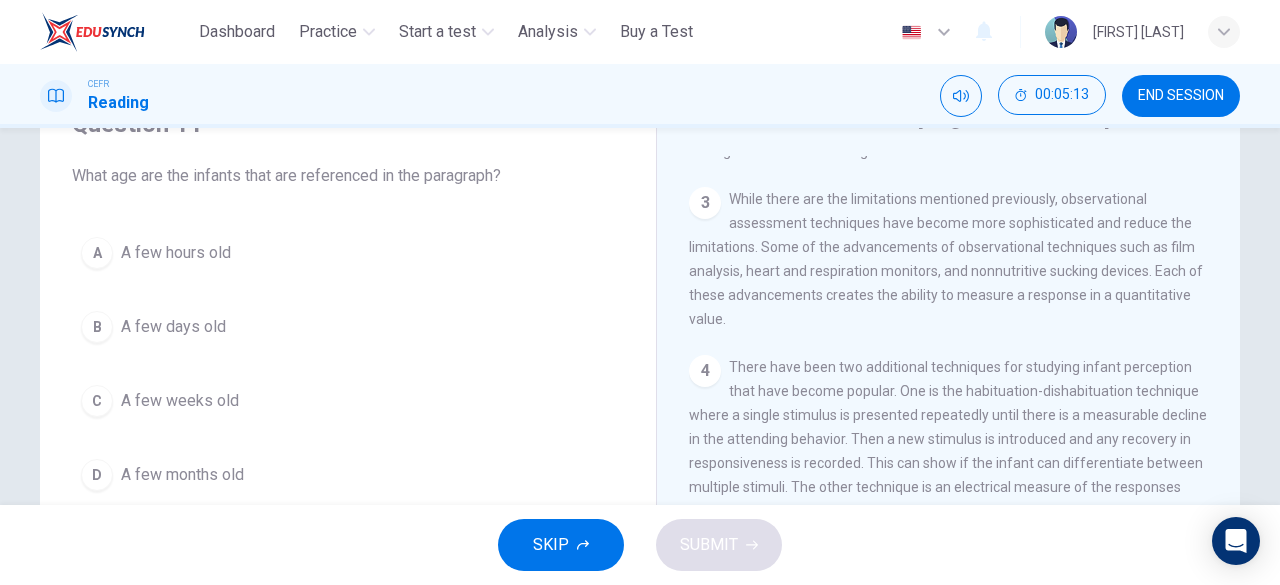 scroll, scrollTop: 0, scrollLeft: 0, axis: both 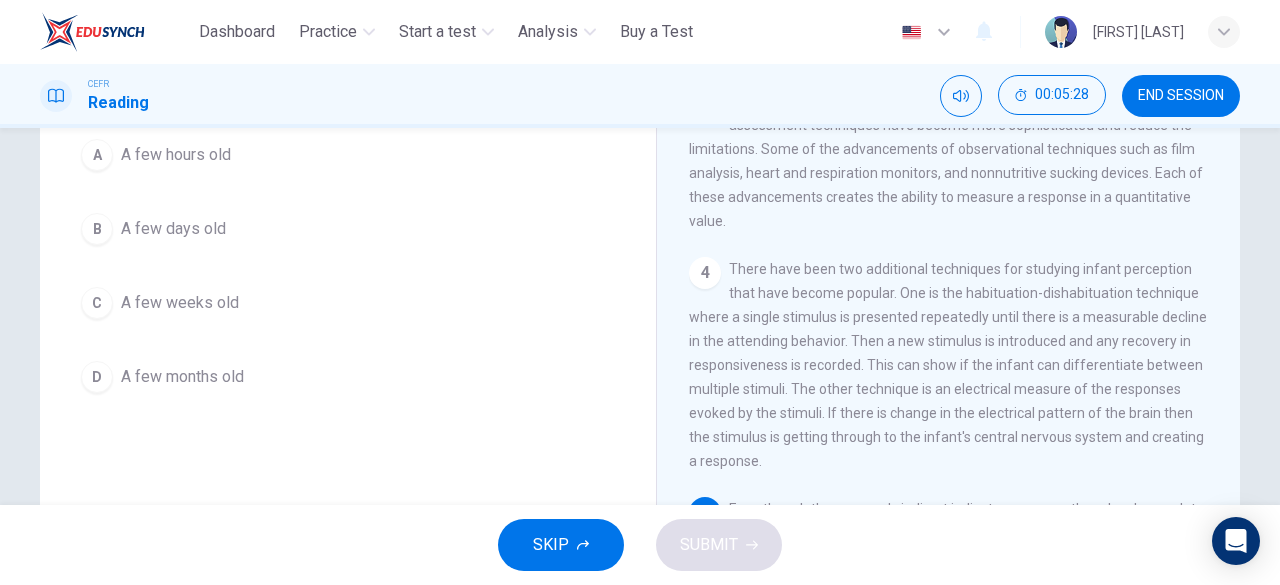 click on "A few days old" at bounding box center [176, 155] 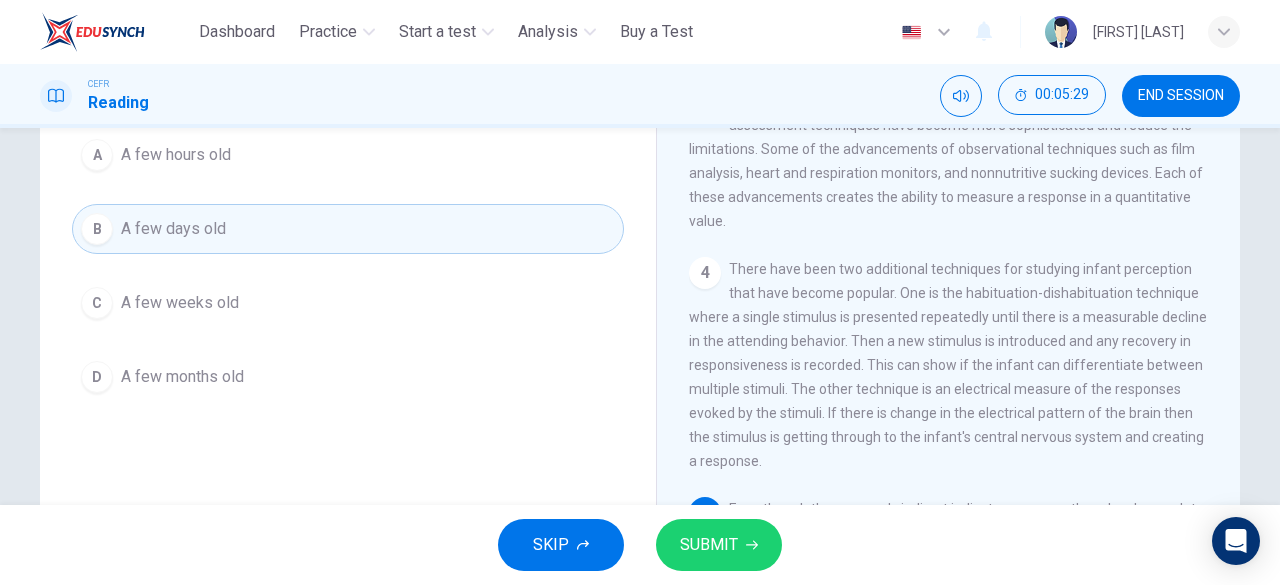 click on "SUBMIT" at bounding box center (709, 545) 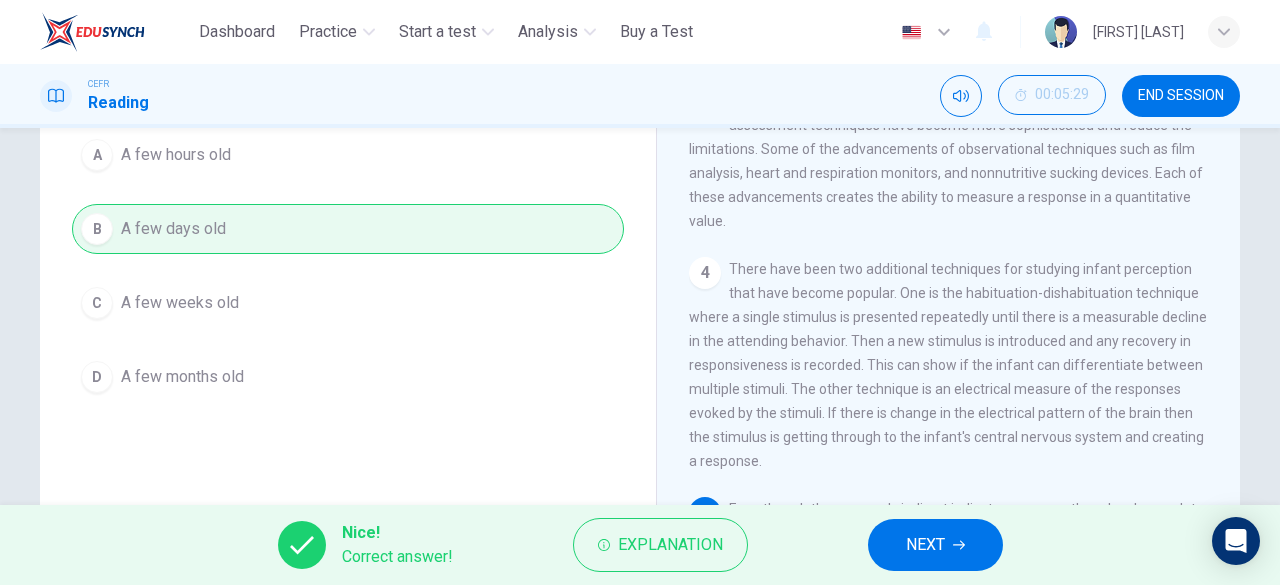 click on "NEXT" at bounding box center (935, 545) 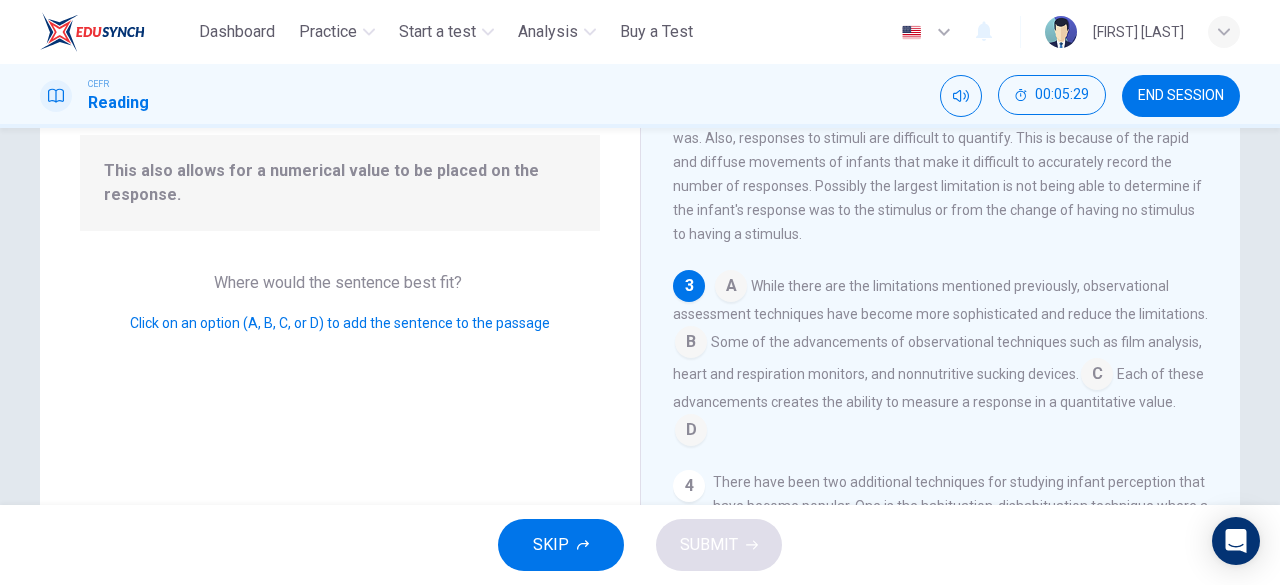 scroll, scrollTop: 244, scrollLeft: 0, axis: vertical 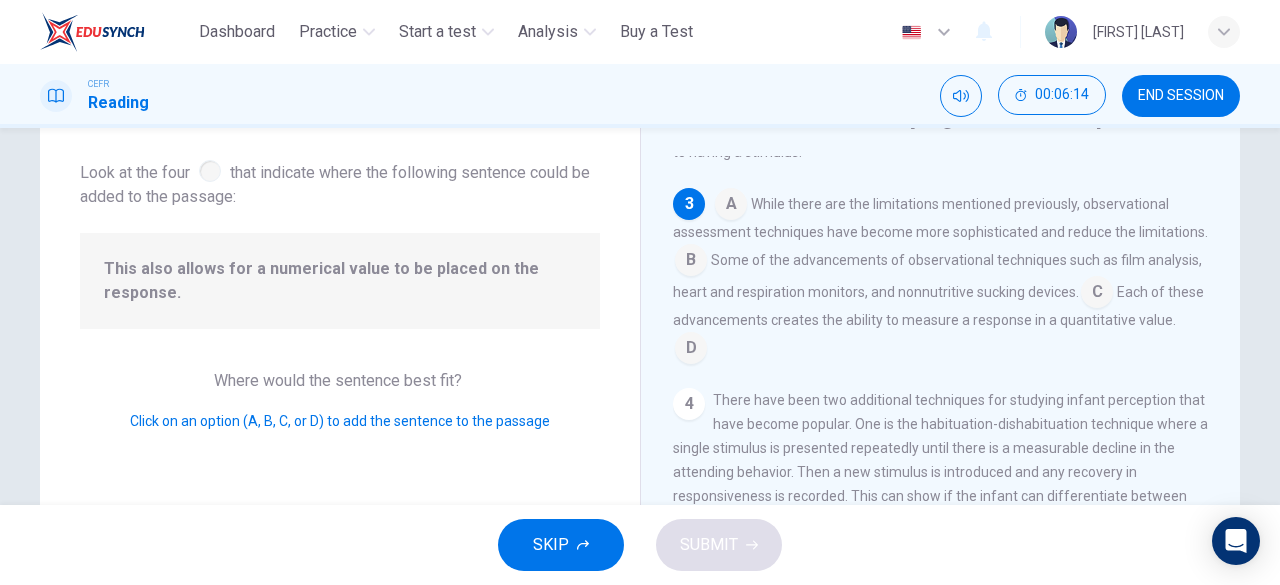 click at bounding box center [731, 206] 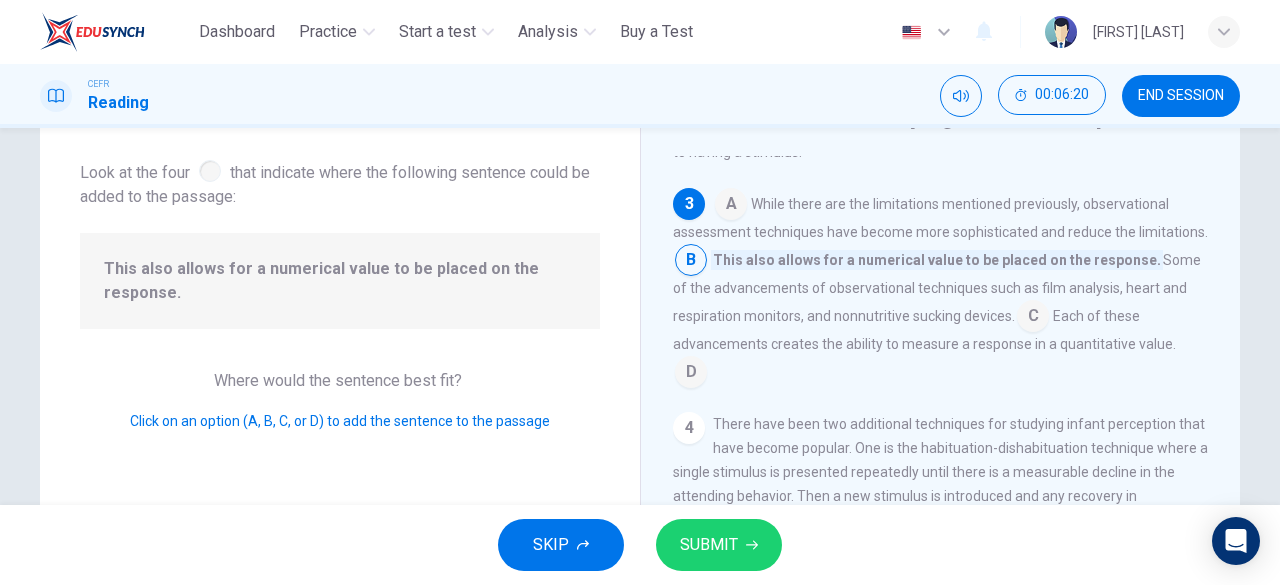 click on "SUBMIT" at bounding box center [719, 545] 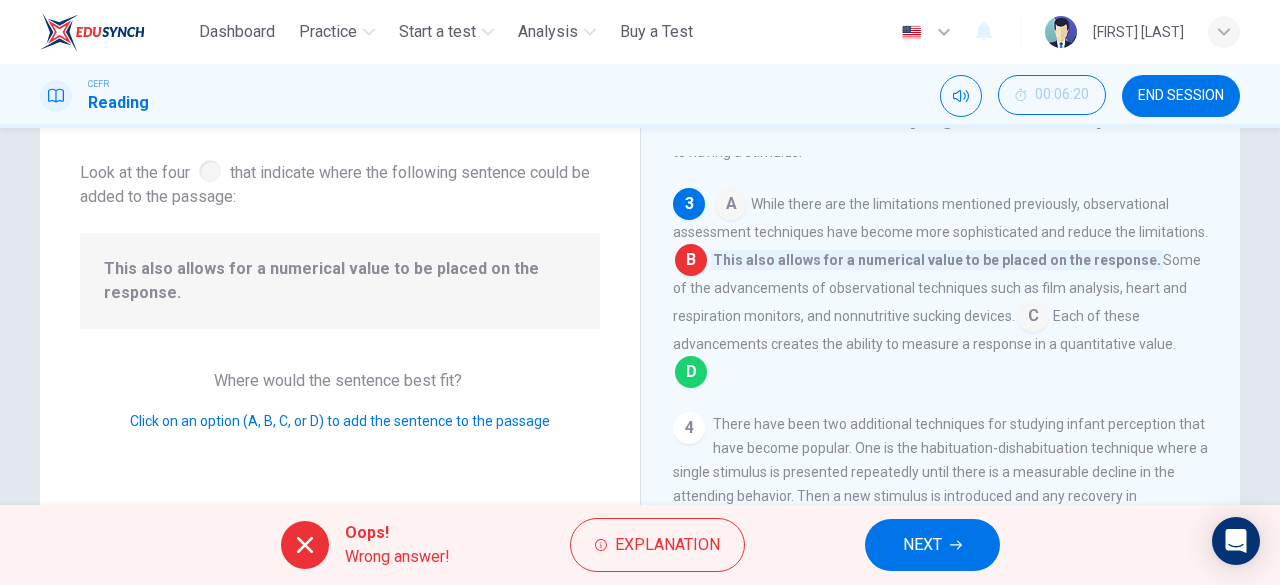 click on "NEXT" at bounding box center [922, 545] 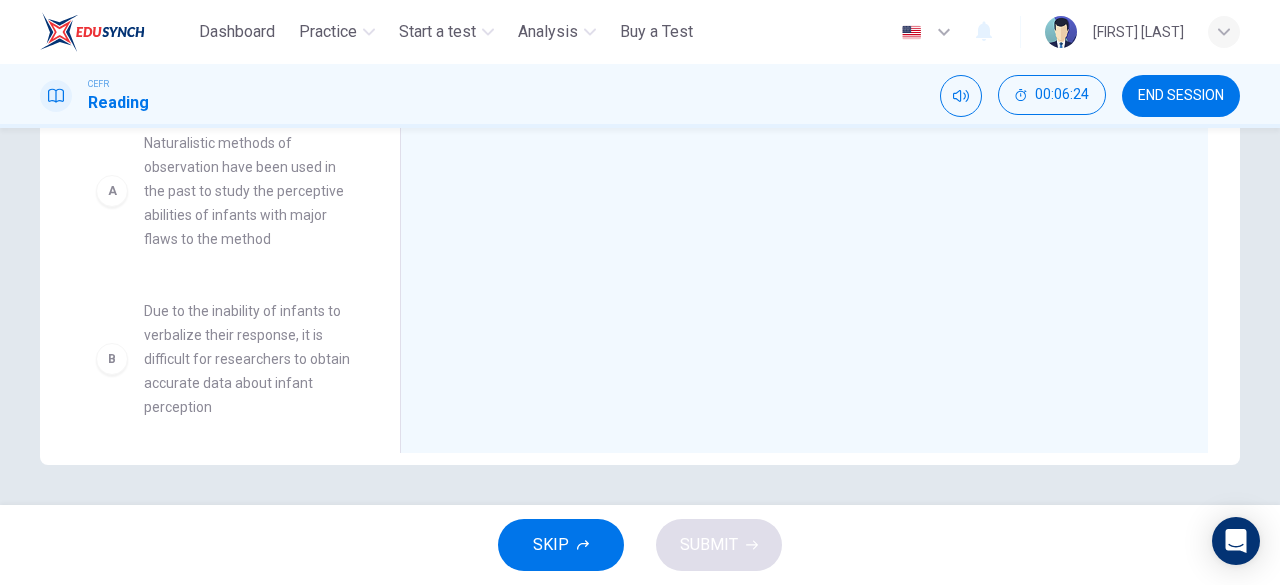 scroll, scrollTop: 0, scrollLeft: 0, axis: both 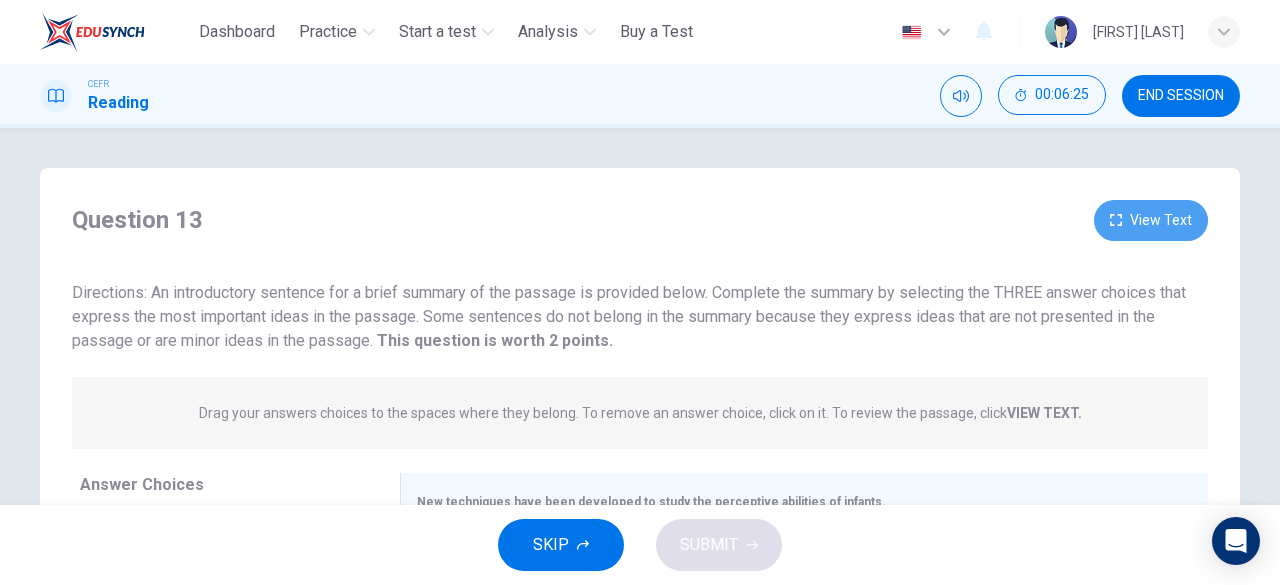 click on "View Text" at bounding box center (1151, 220) 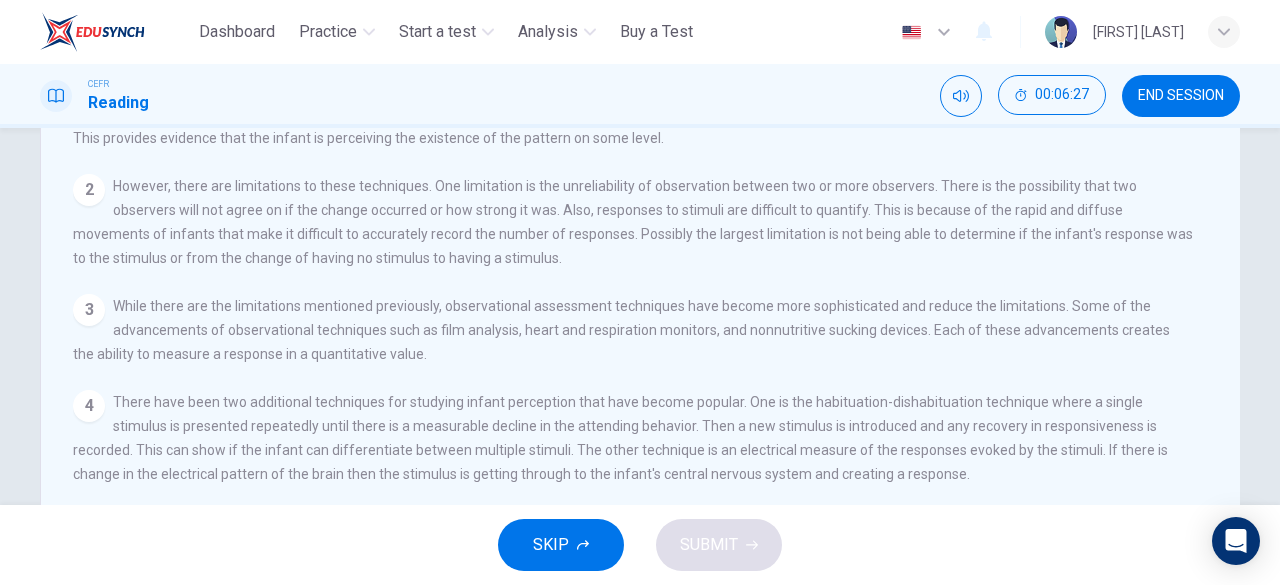 scroll, scrollTop: 0, scrollLeft: 0, axis: both 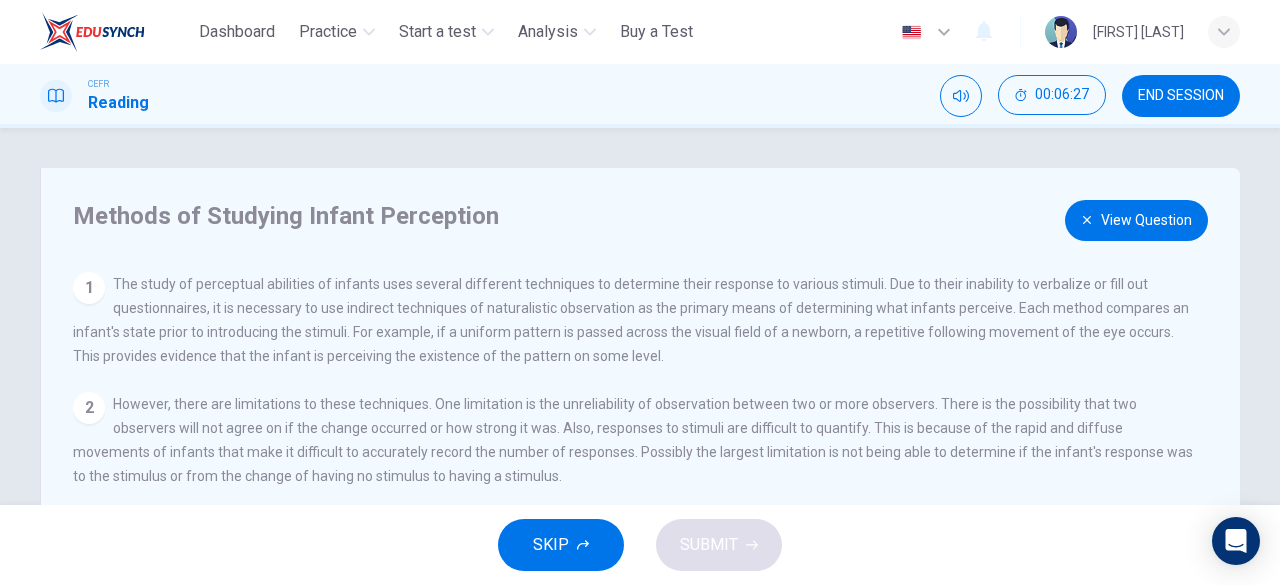 click on "View Question" at bounding box center [1136, 220] 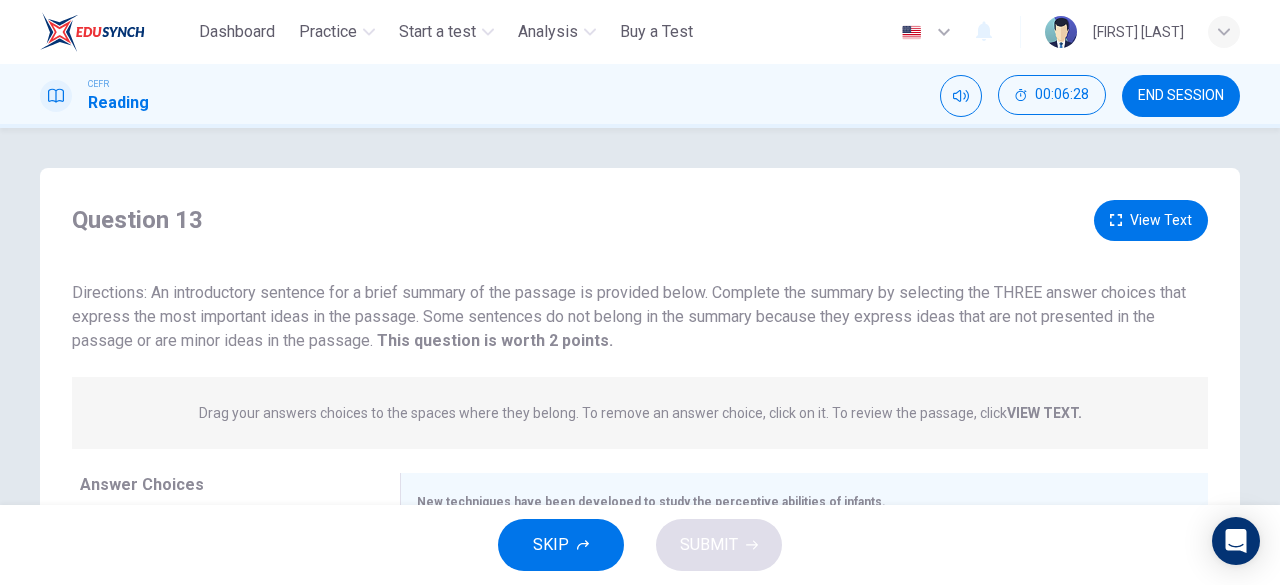 click on "END SESSION" at bounding box center (1181, 96) 